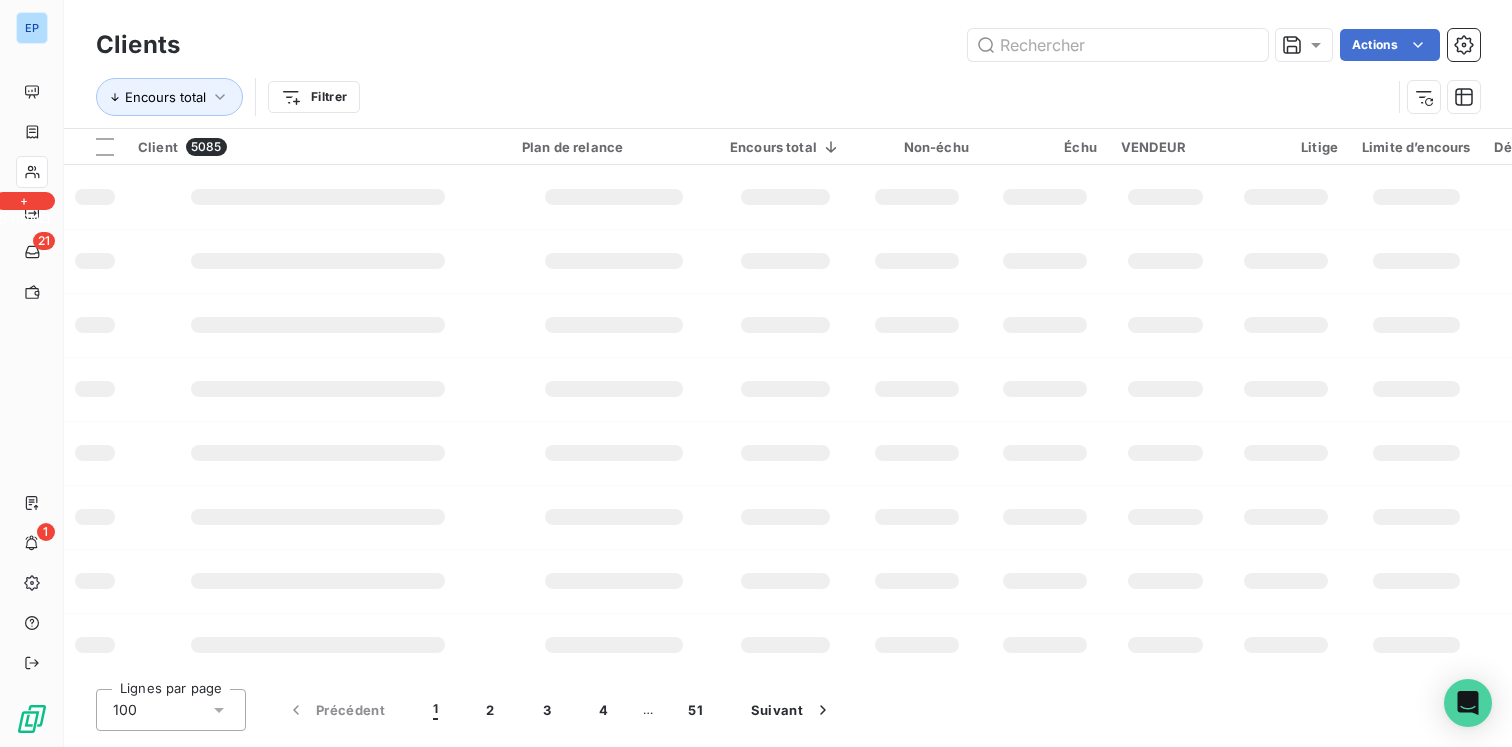 scroll, scrollTop: 0, scrollLeft: 0, axis: both 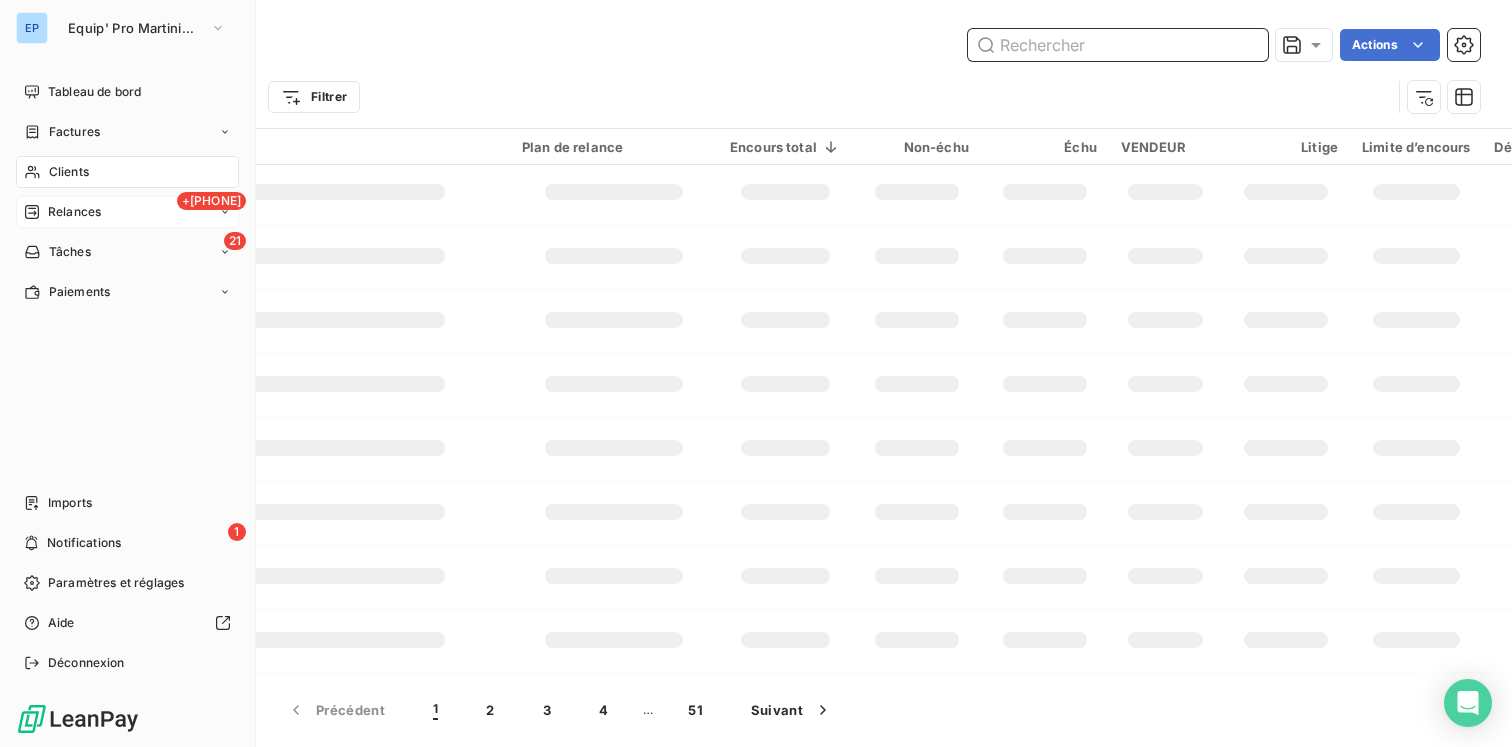 click on "Relances" at bounding box center [62, 212] 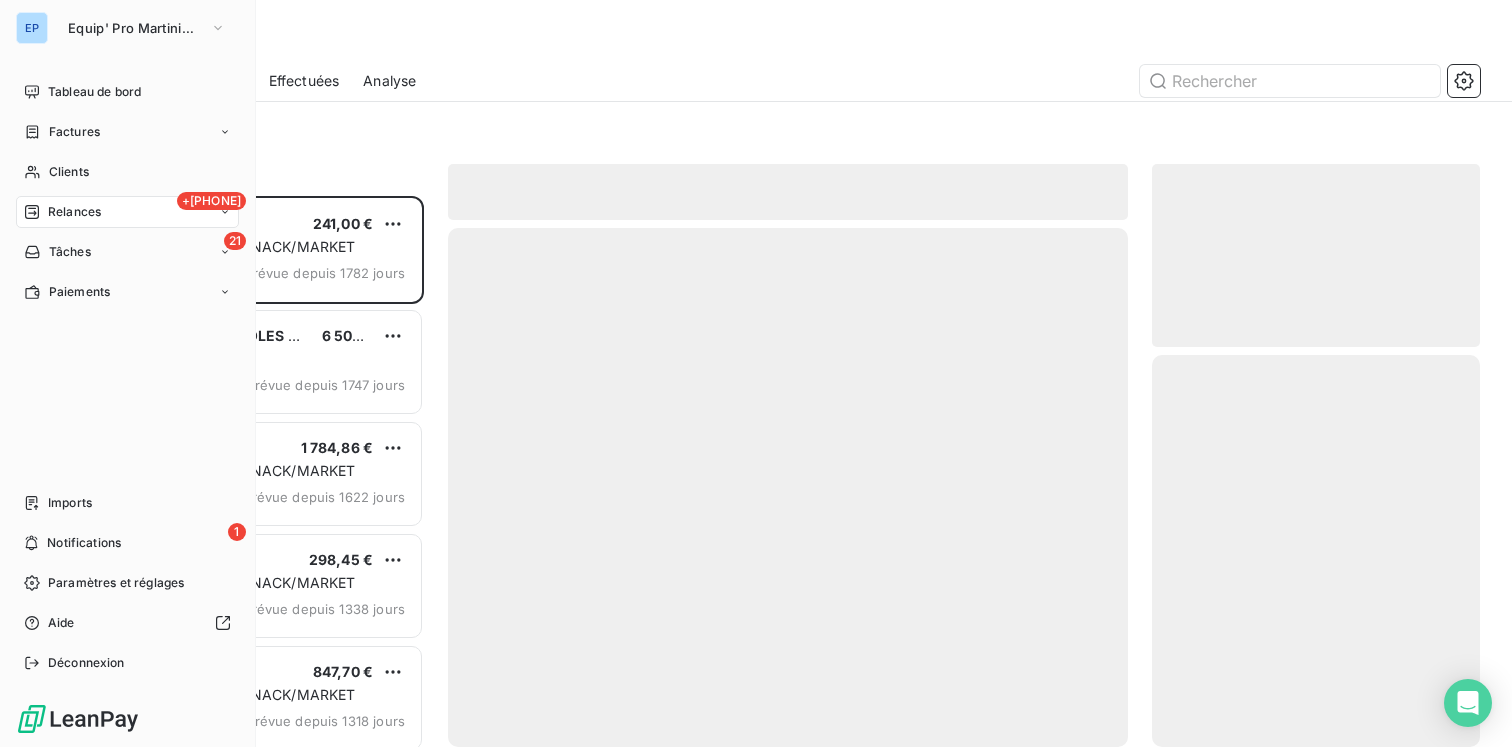 scroll, scrollTop: 1, scrollLeft: 1, axis: both 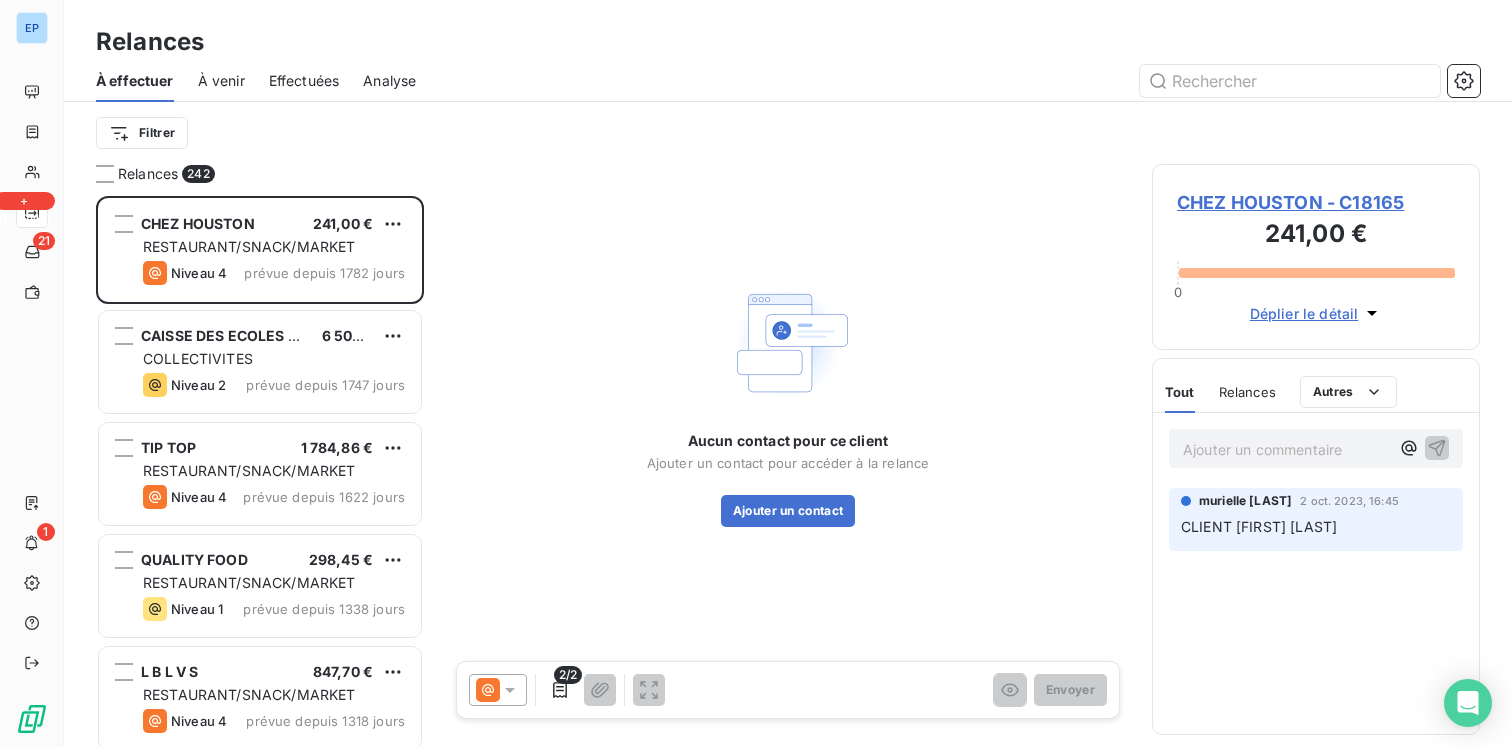click on "À venir" at bounding box center [221, 81] 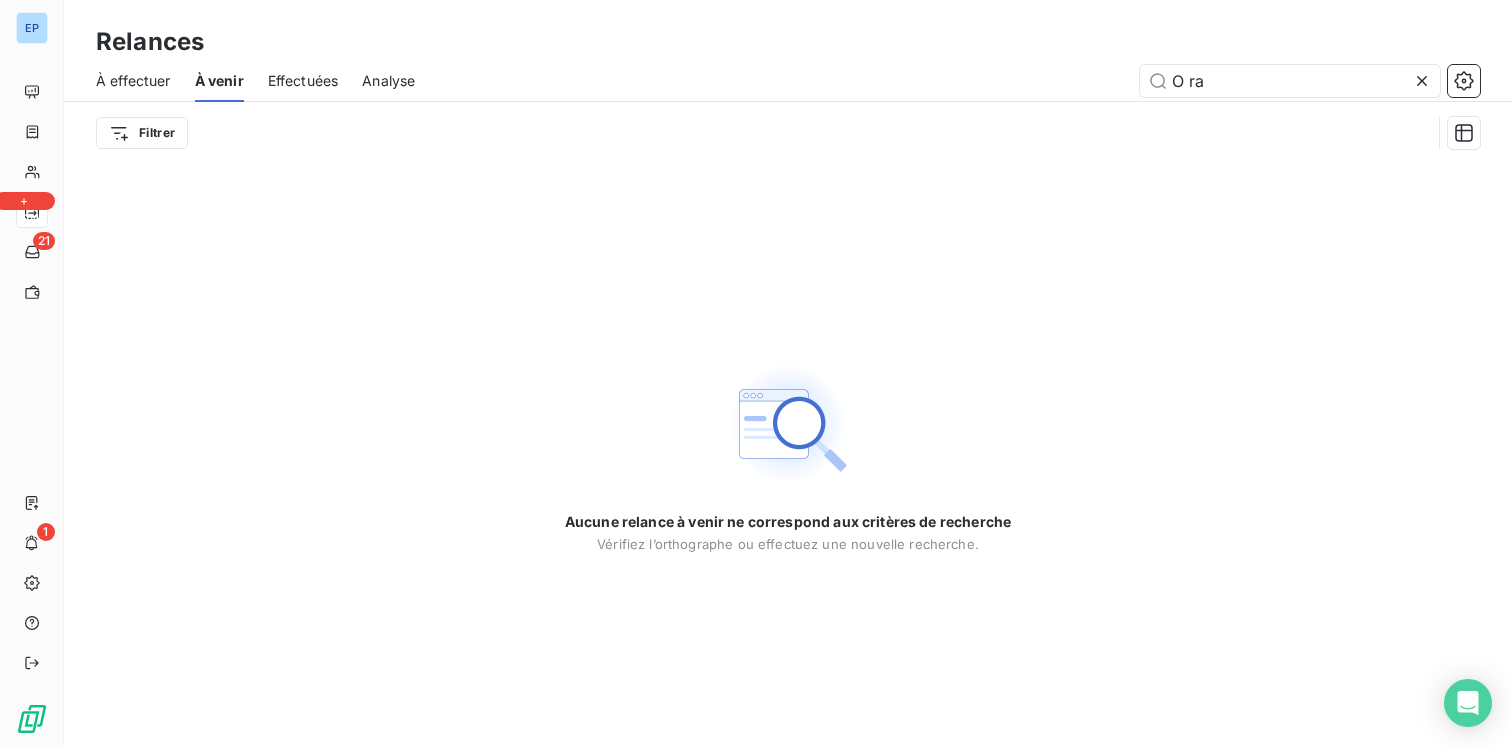 click 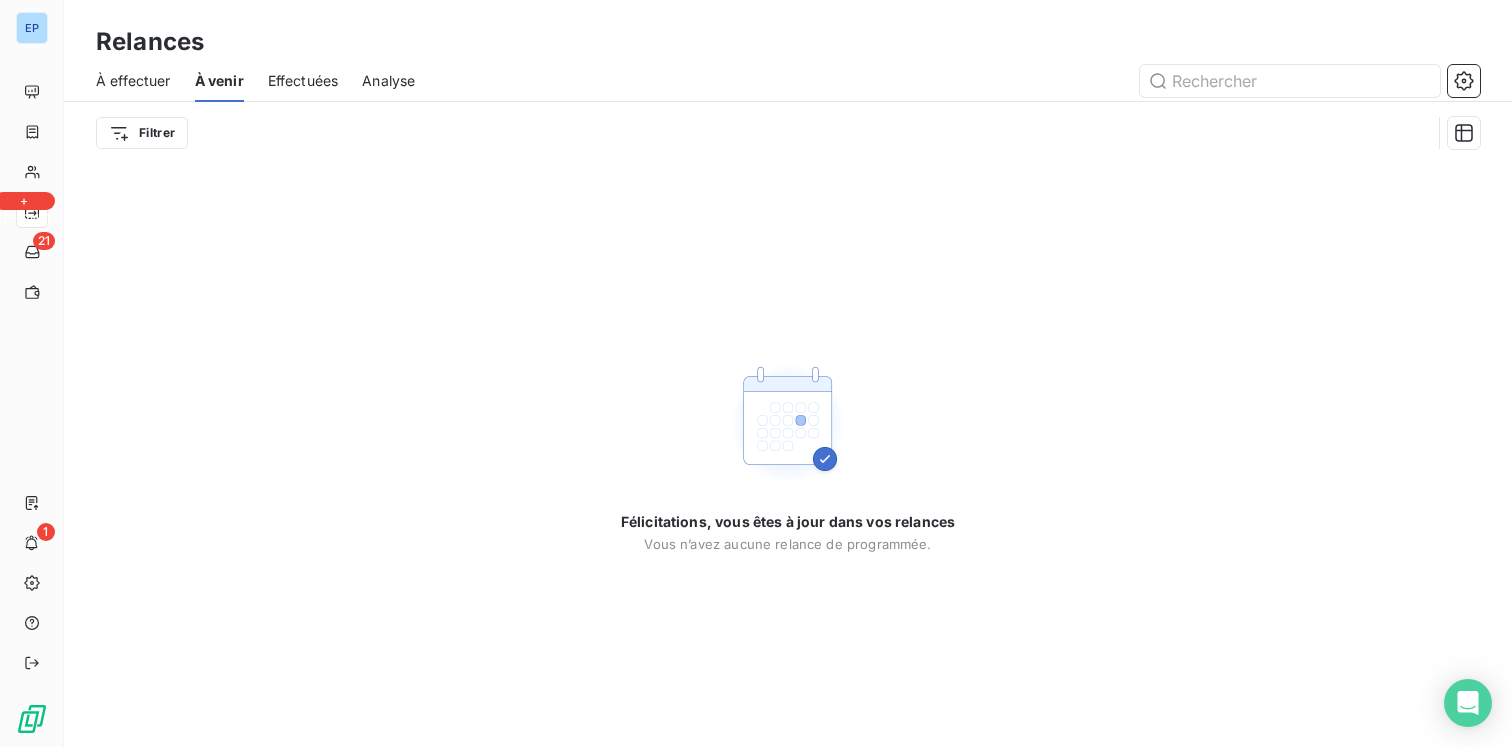click on "À effectuer" at bounding box center [133, 81] 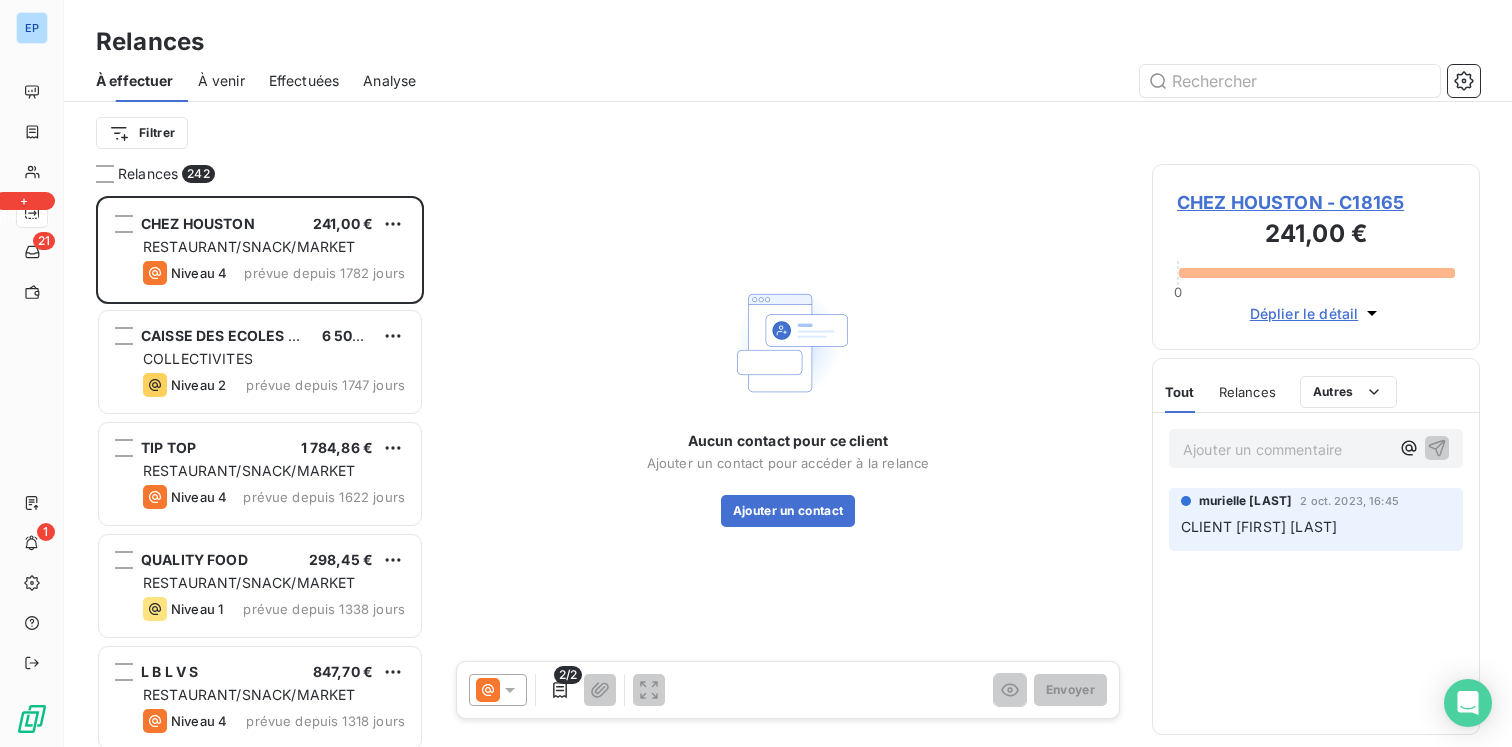 scroll, scrollTop: 1, scrollLeft: 1, axis: both 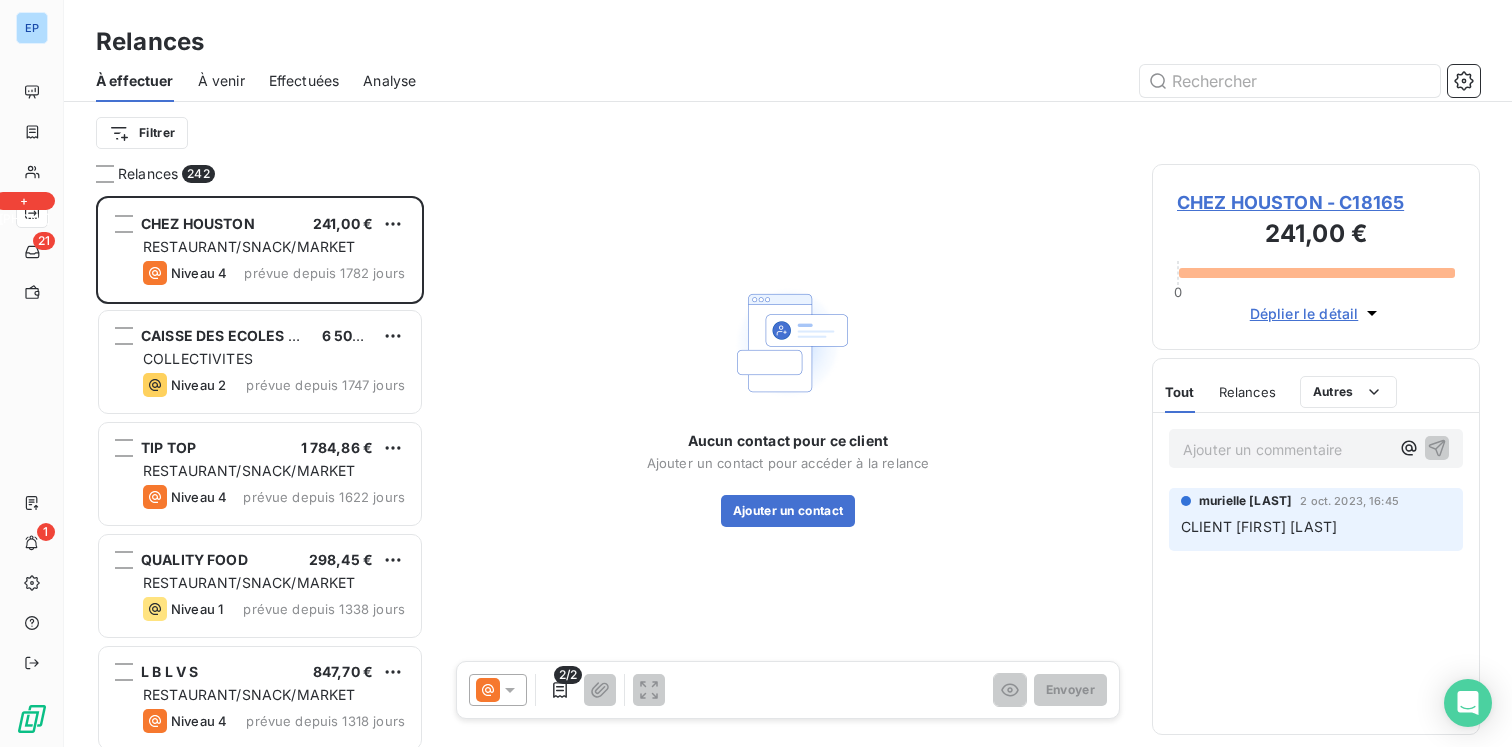 click on "À venir" at bounding box center [221, 81] 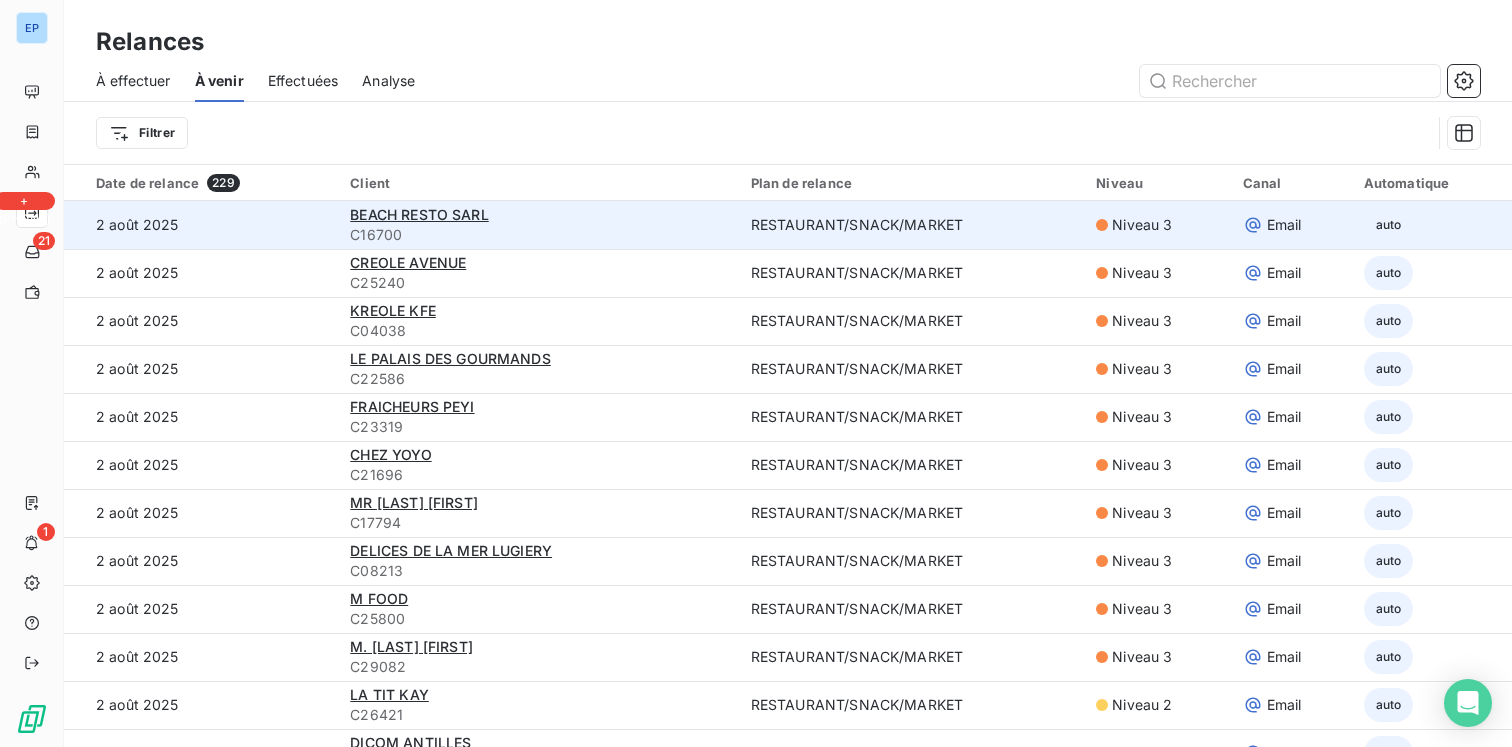 click on "C16700" at bounding box center (538, 235) 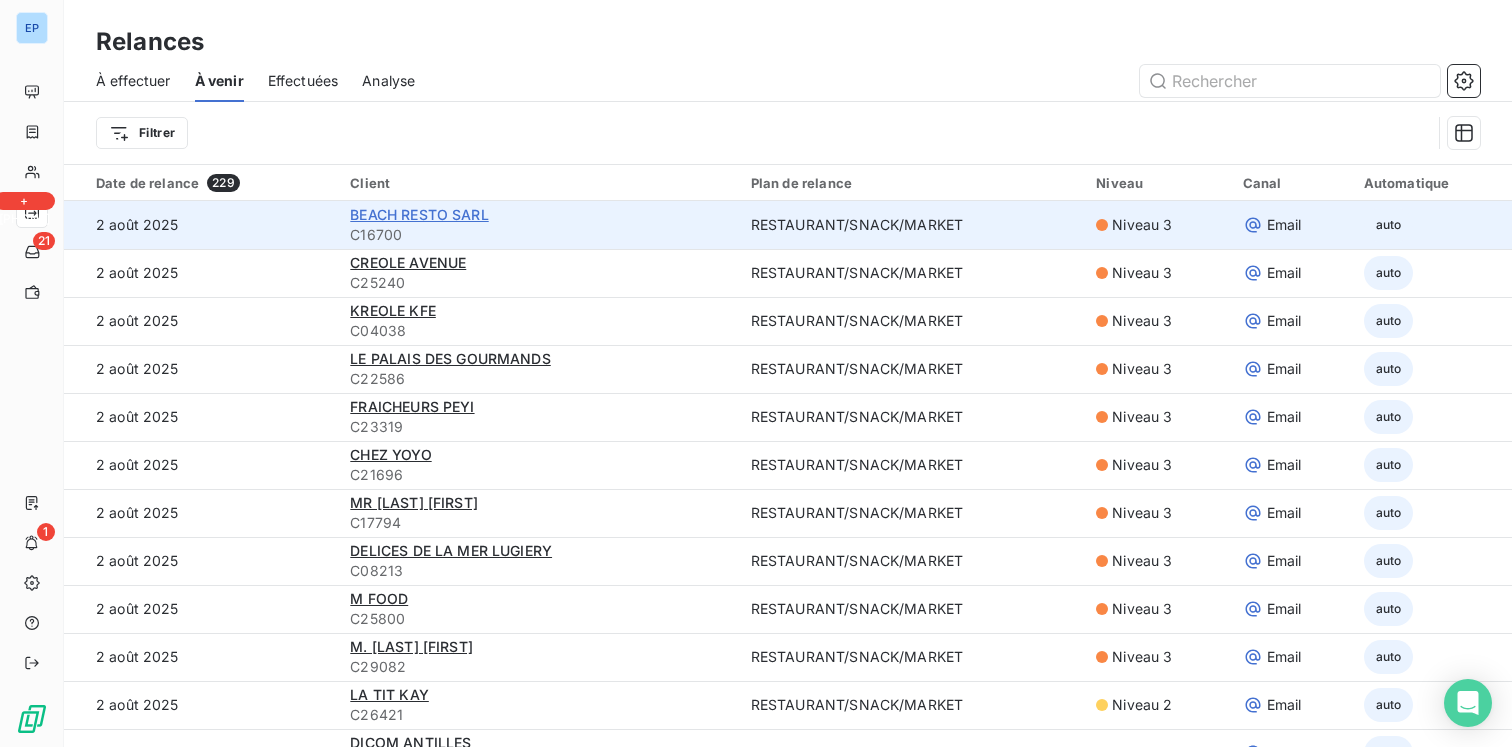 click on "BEACH RESTO SARL" at bounding box center [419, 214] 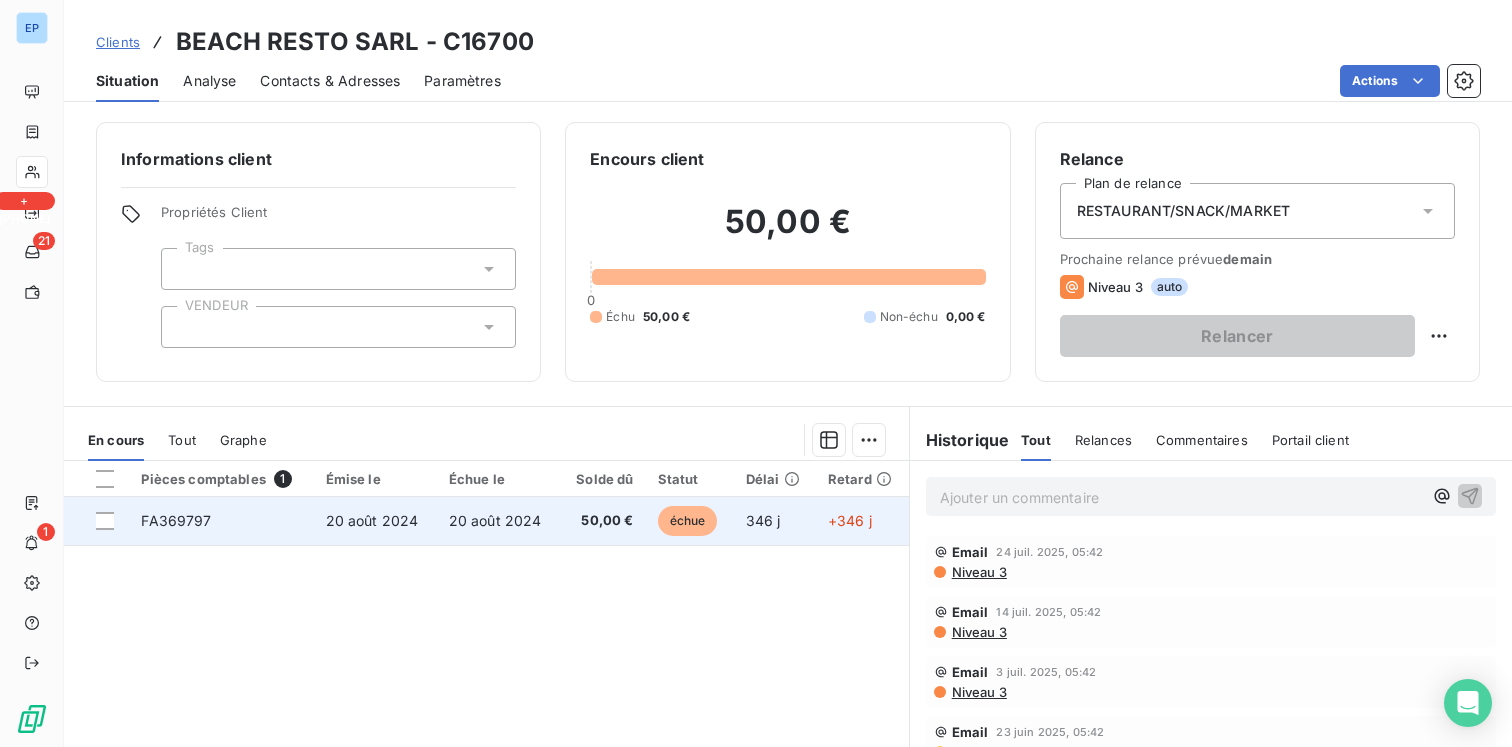 click on "20 août 2024" at bounding box center (375, 521) 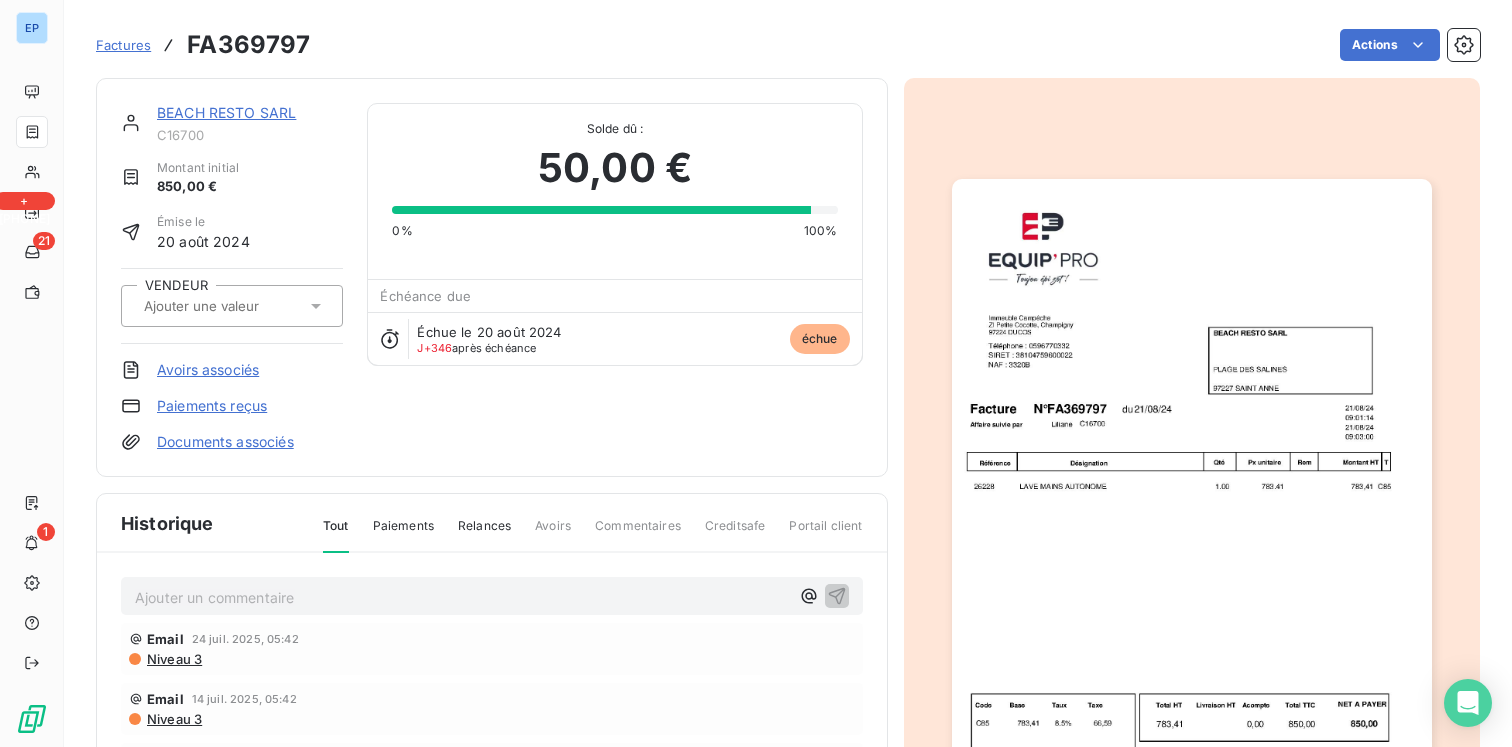 click 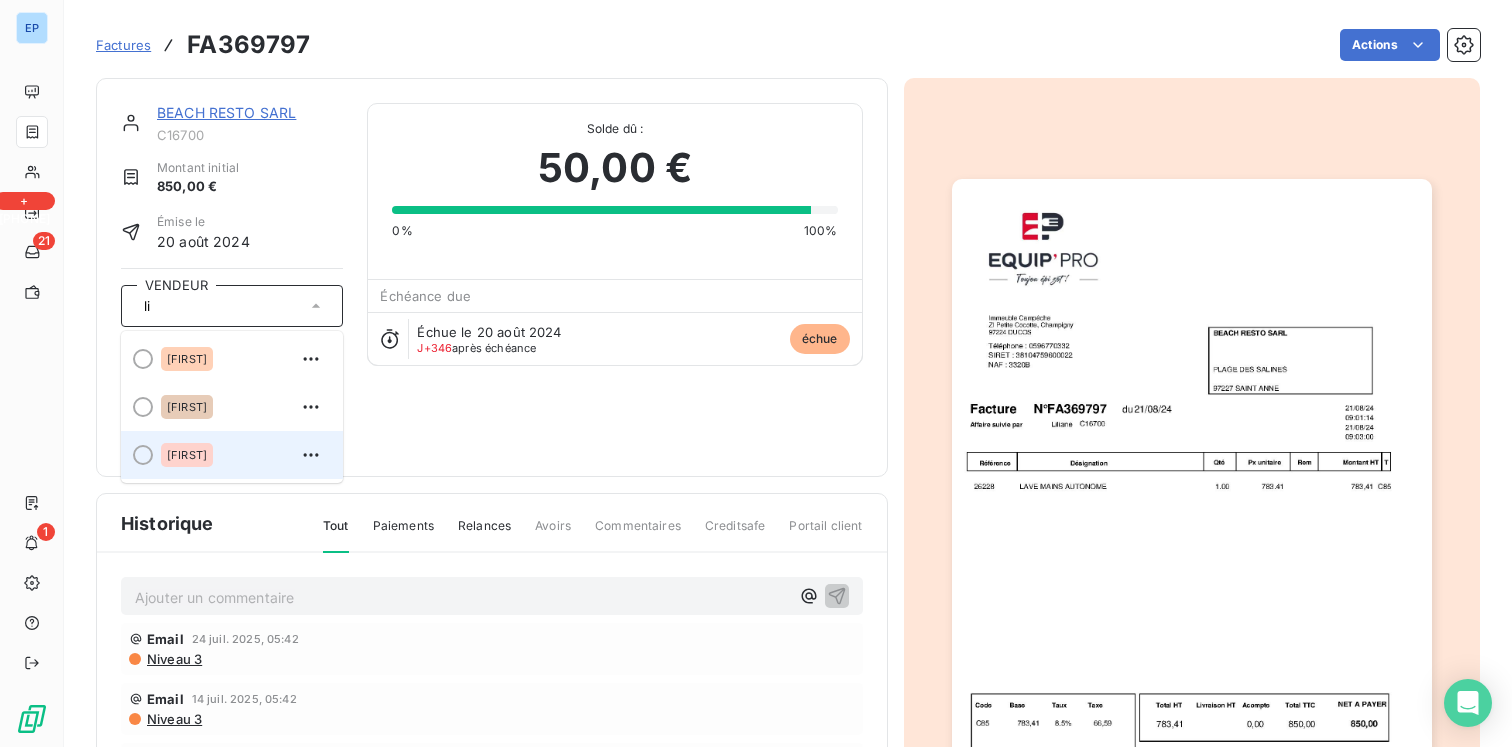 type on "li" 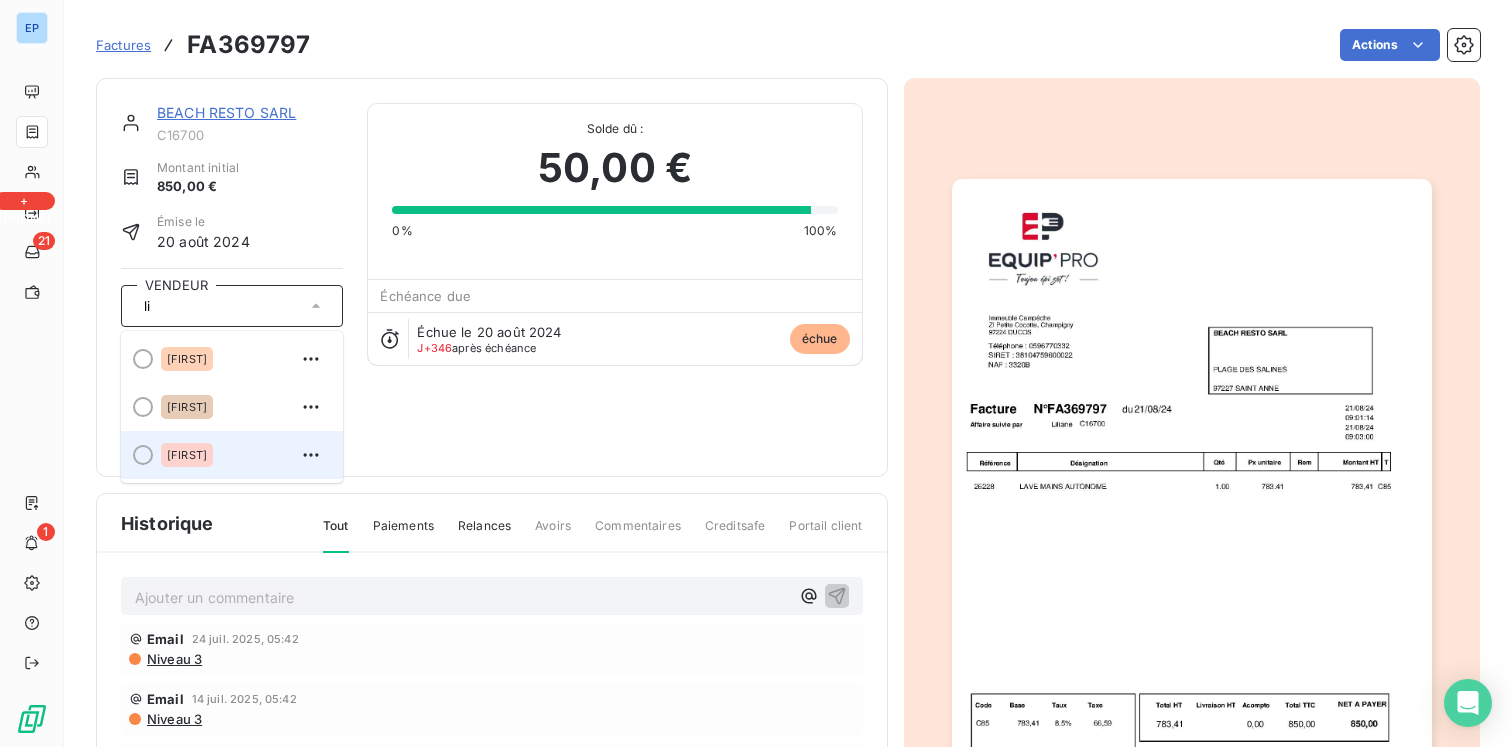click on "[FIRST]" at bounding box center (244, 455) 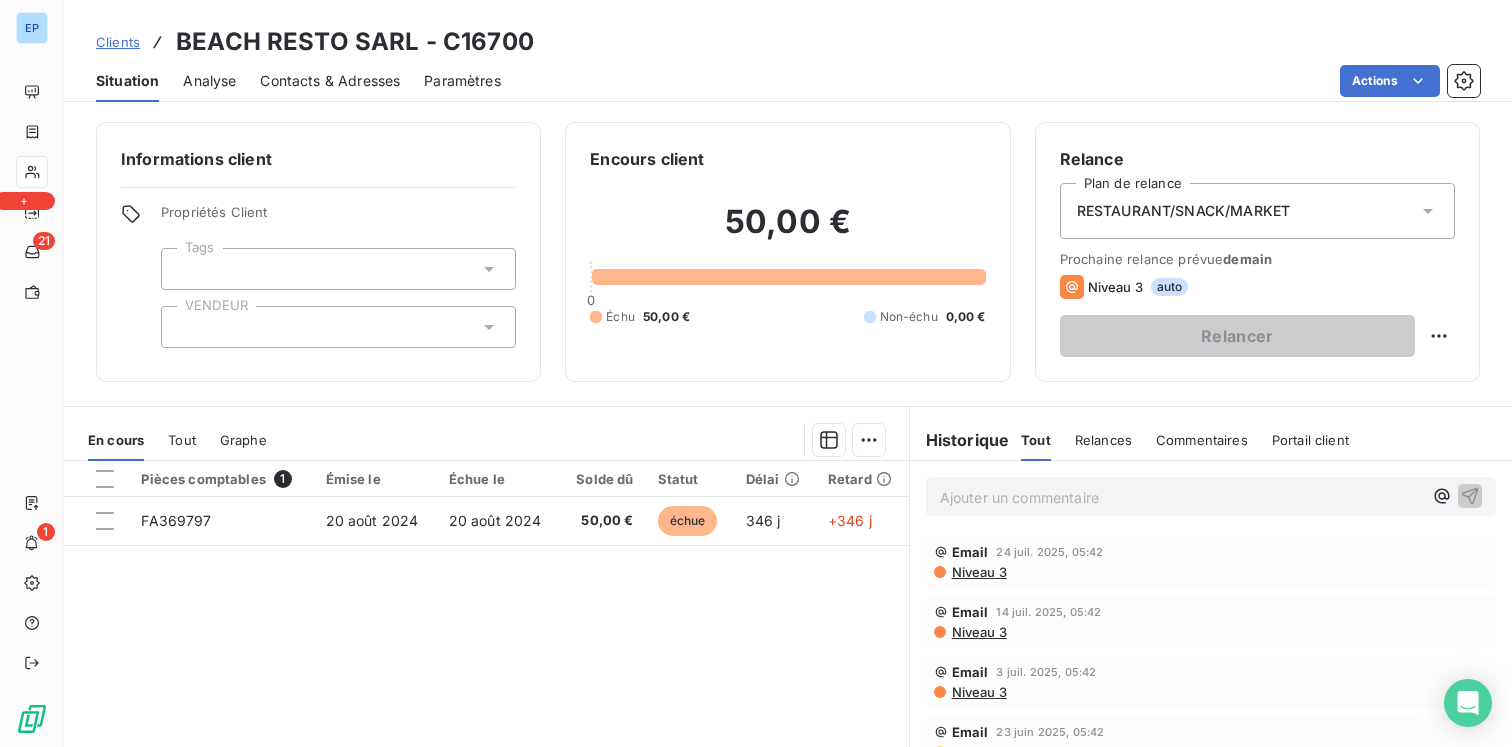 click at bounding box center (338, 327) 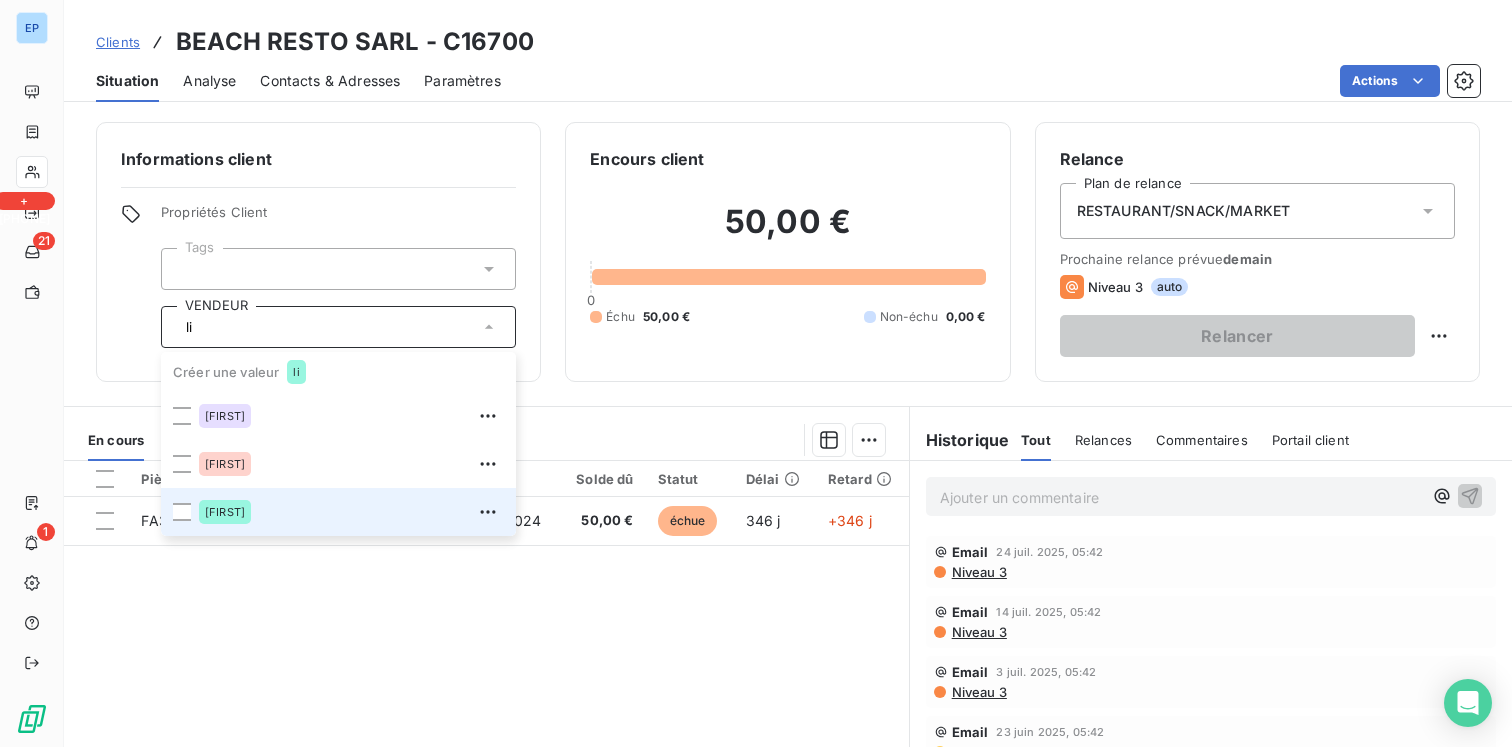 click on "[FIRST]" at bounding box center [351, 512] 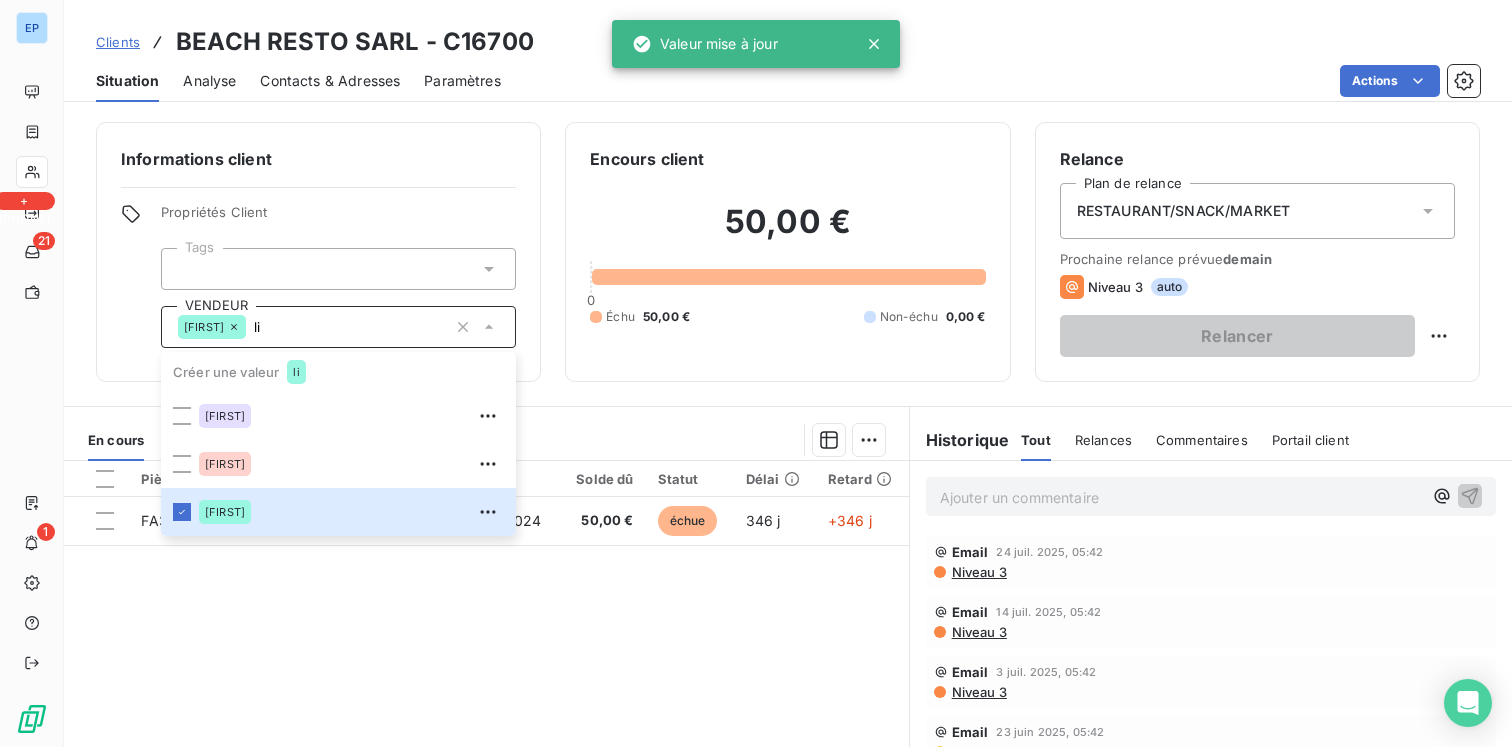 click on "Pièces comptables 1 Émise le Échue le Solde dû Statut Délai   Retard   FA369797 20 août 2024 20 août 2024 50,00 € échue 346 j +346 j" at bounding box center (486, 653) 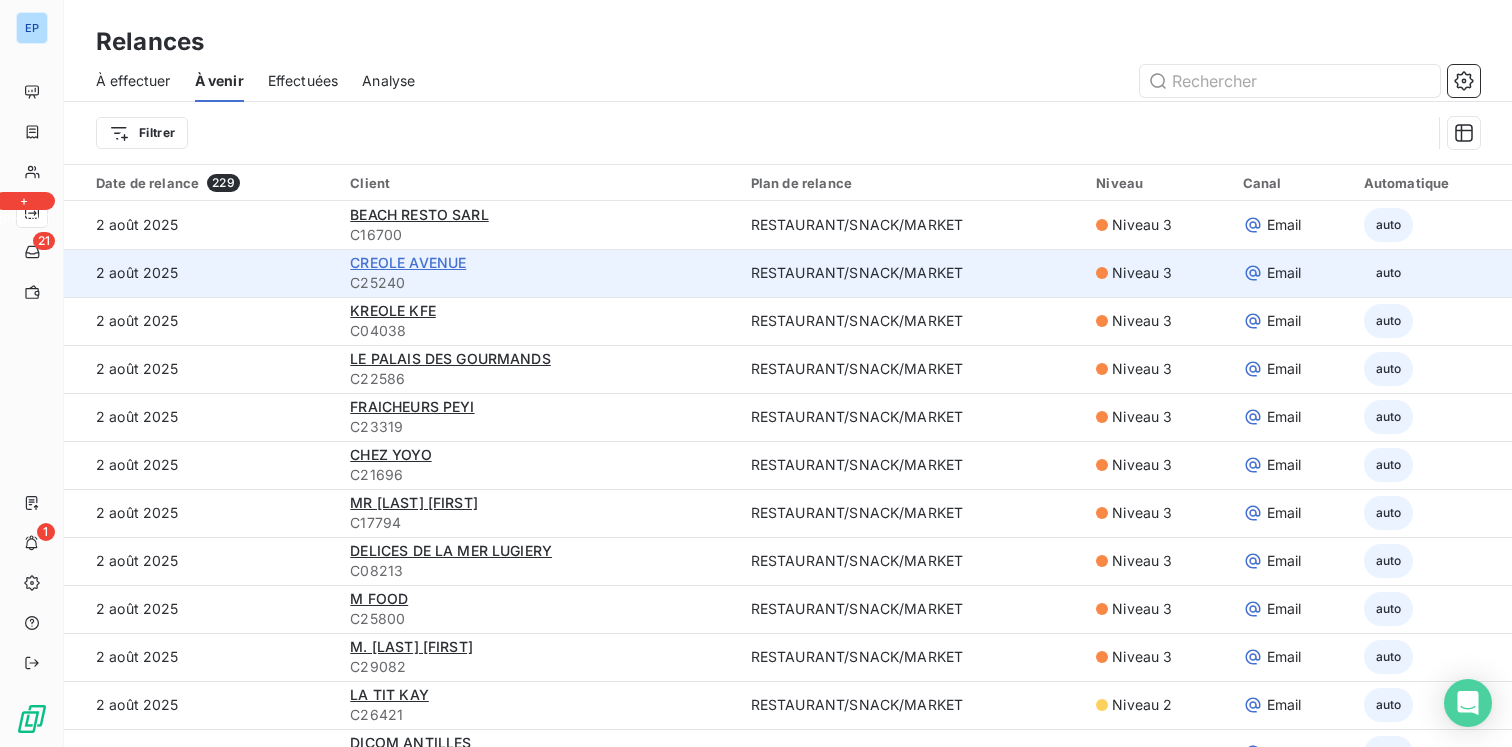 click on "CREOLE AVENUE" at bounding box center (408, 262) 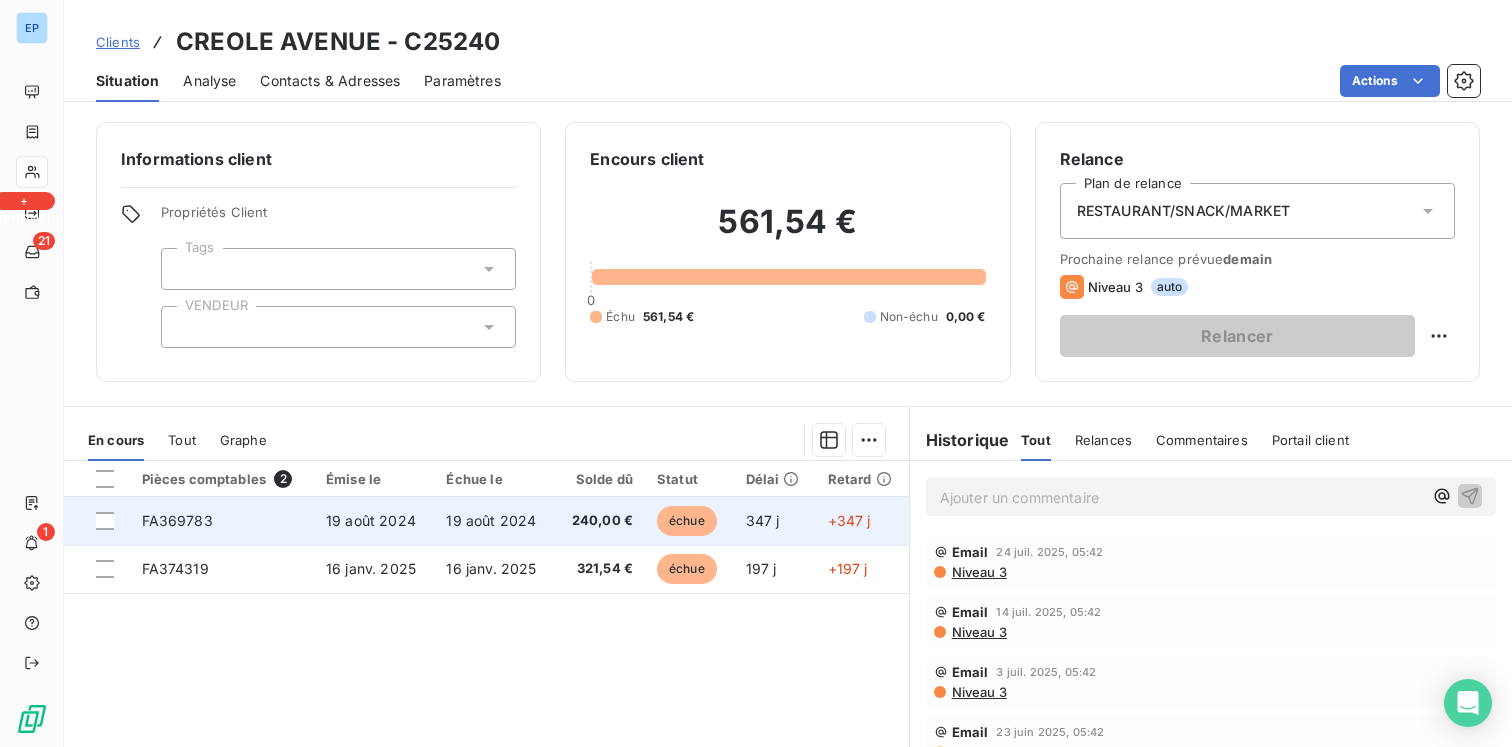 click on "19 août 2024" at bounding box center [371, 520] 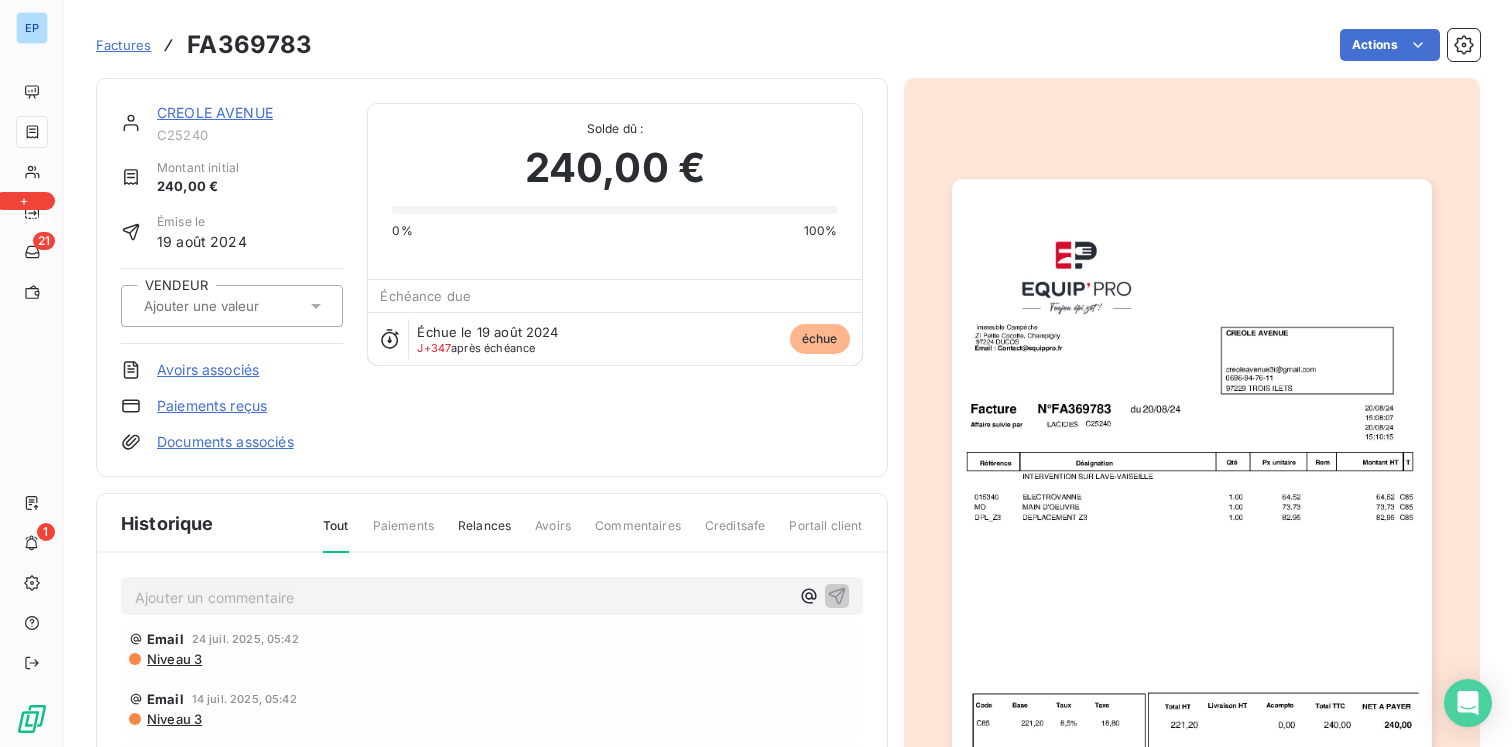 click at bounding box center [242, 306] 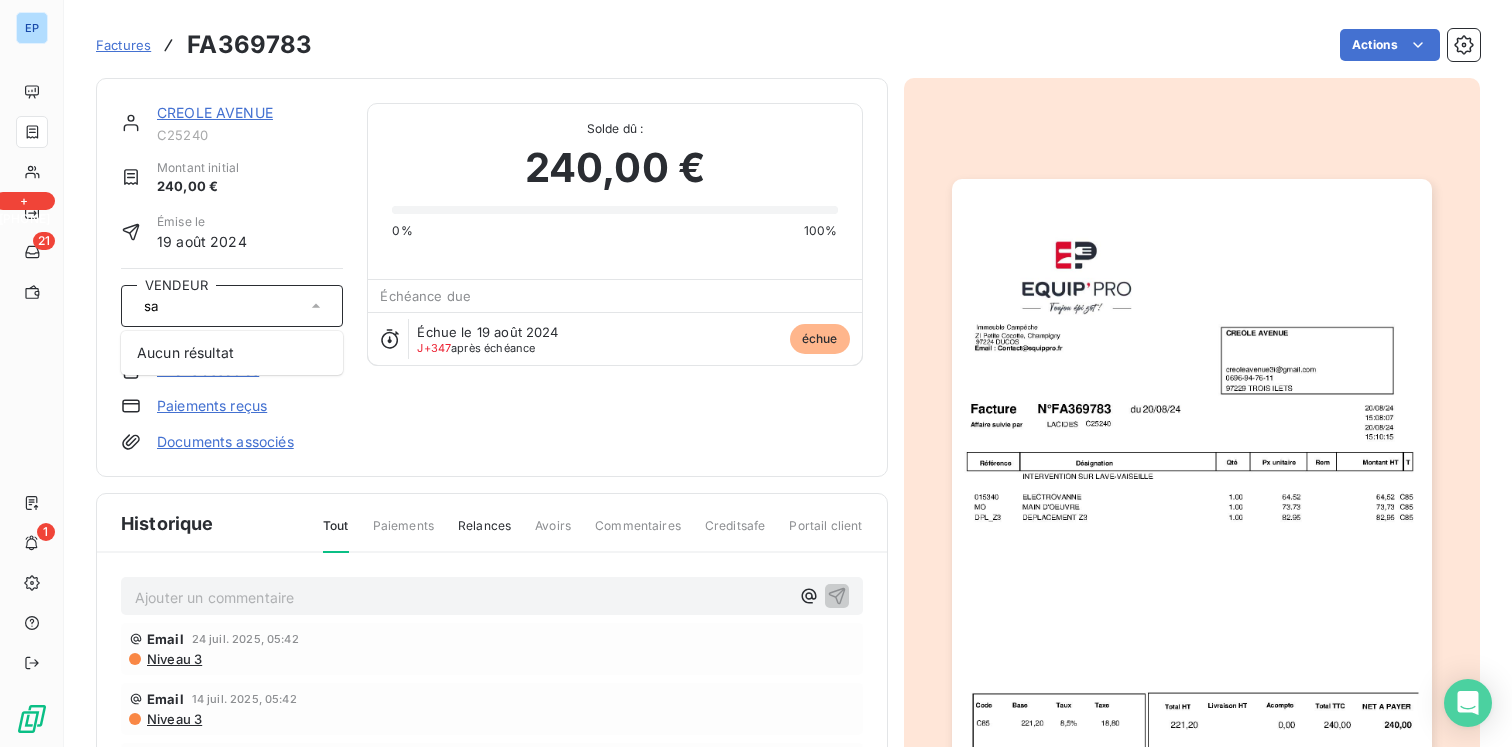 type on "s" 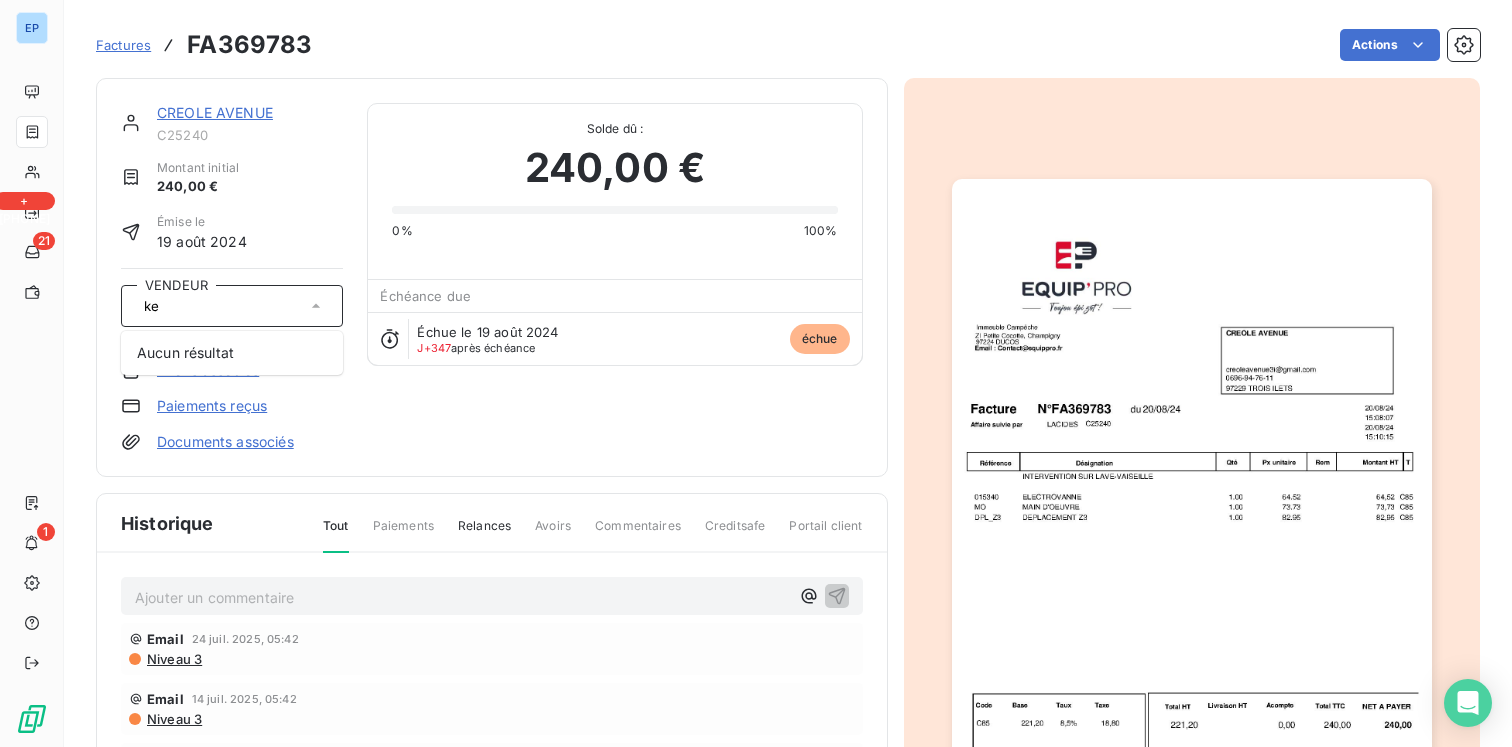 type on "k" 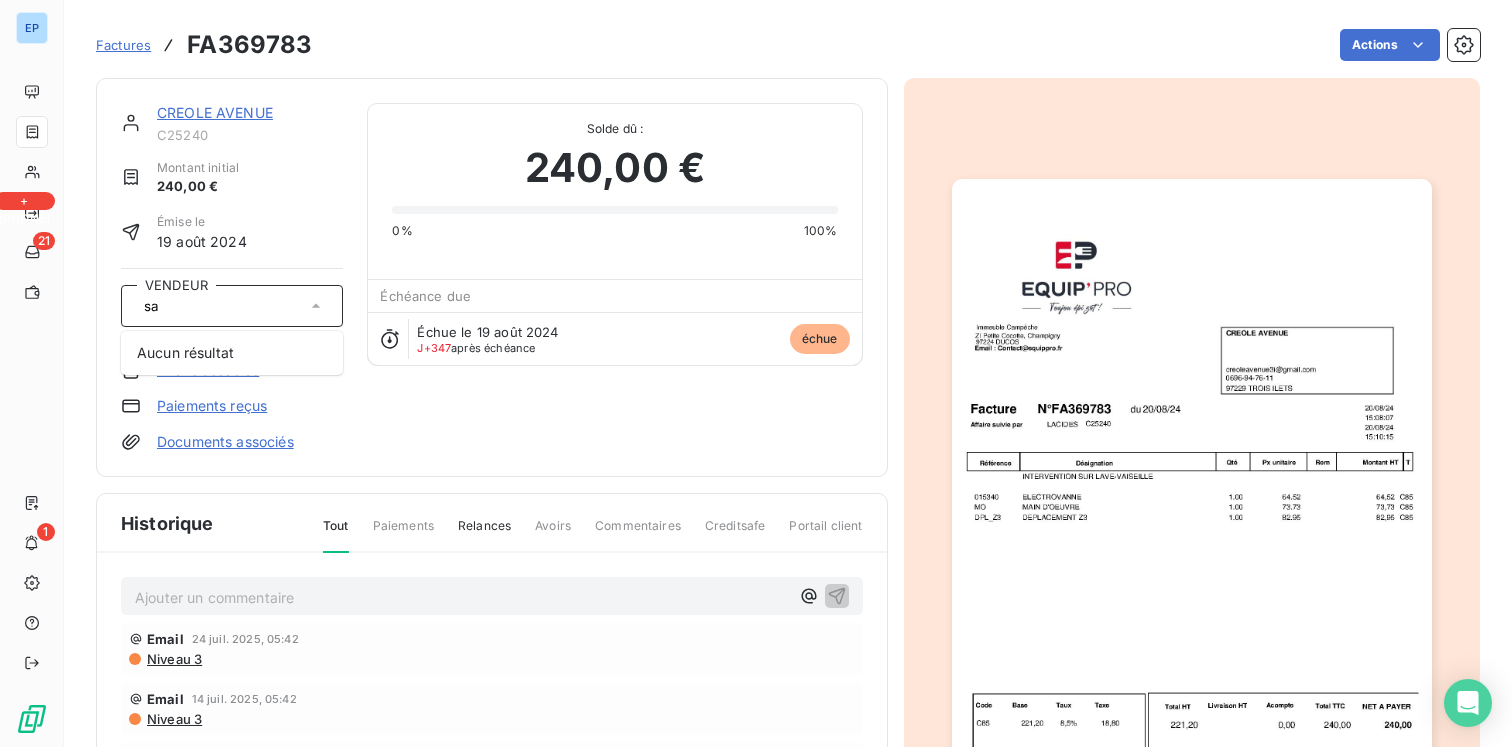 type on "s" 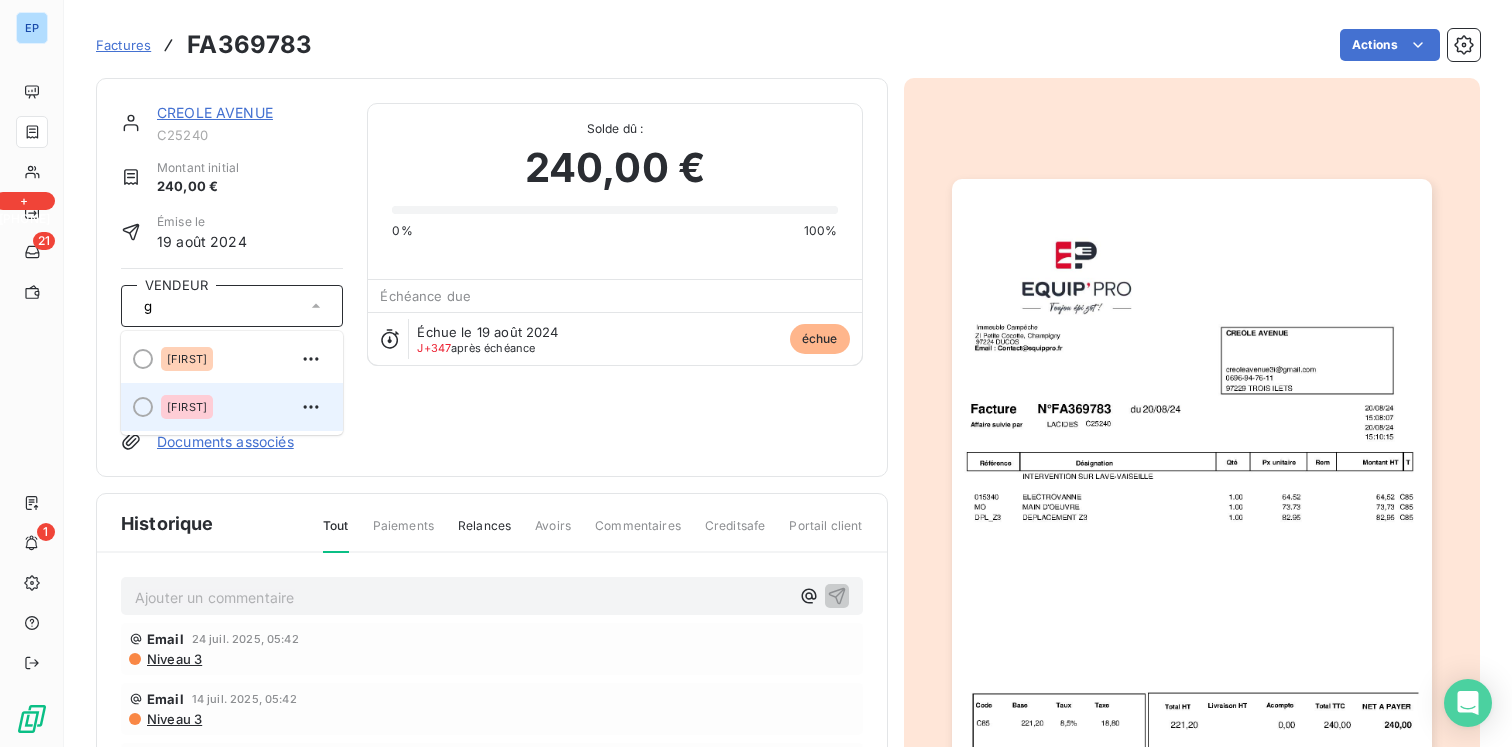 type on "g" 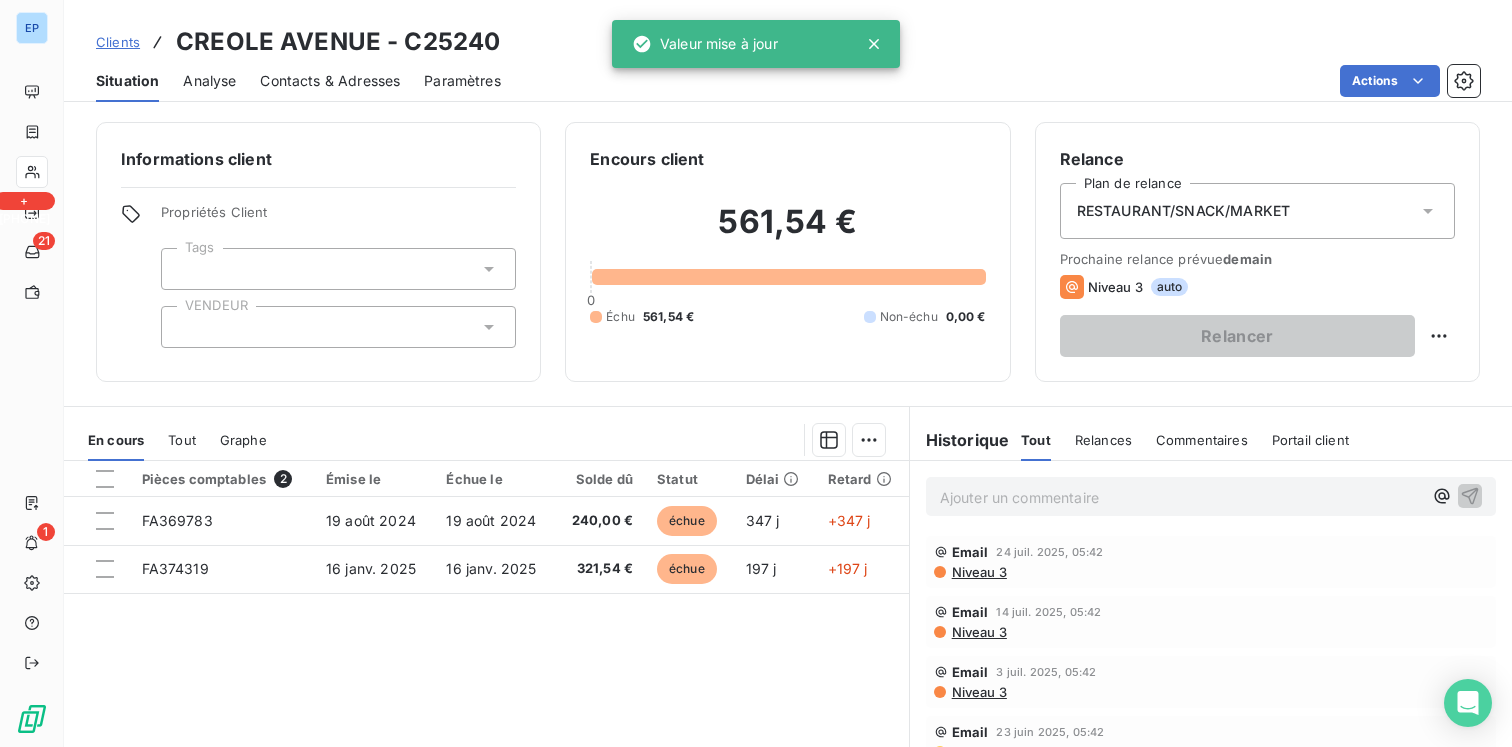 click at bounding box center [338, 327] 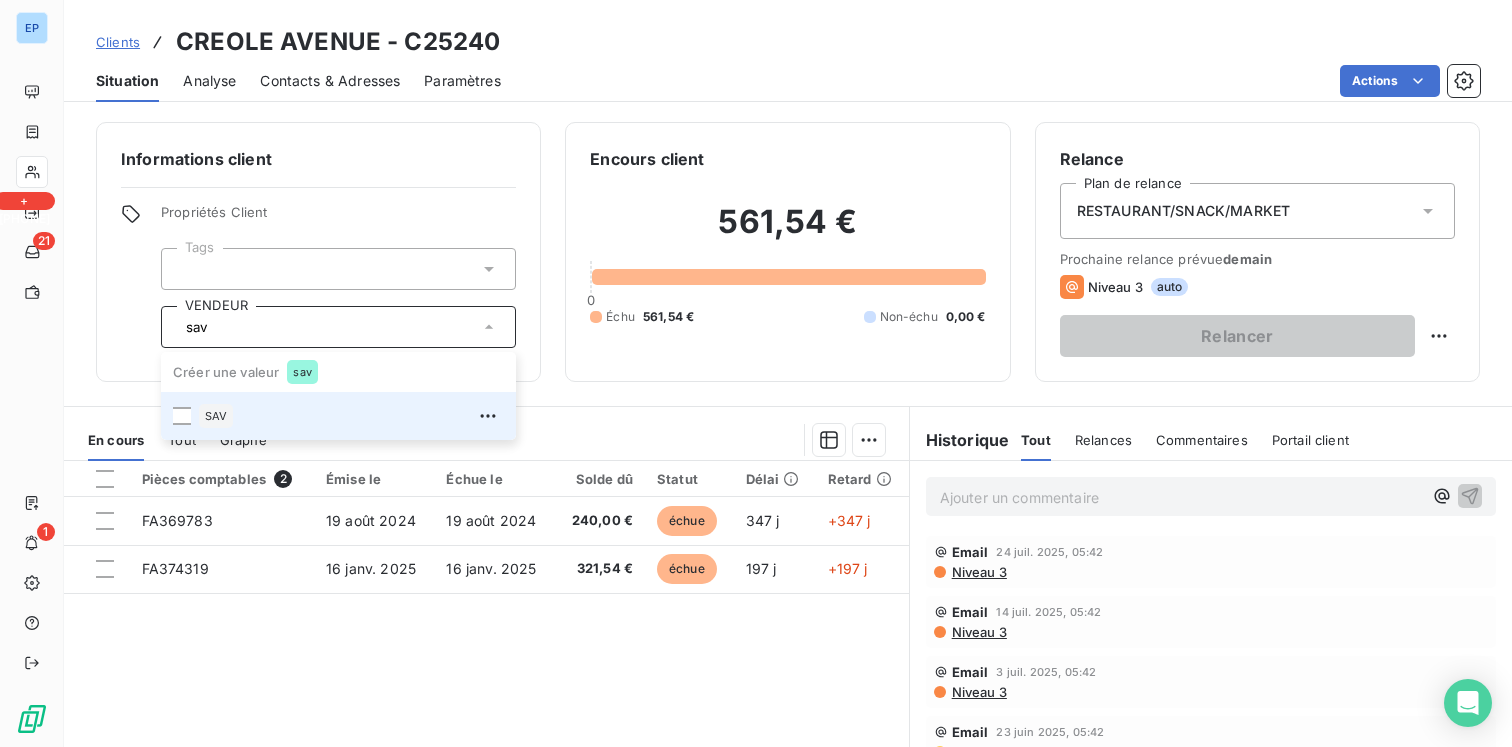 type on "sav" 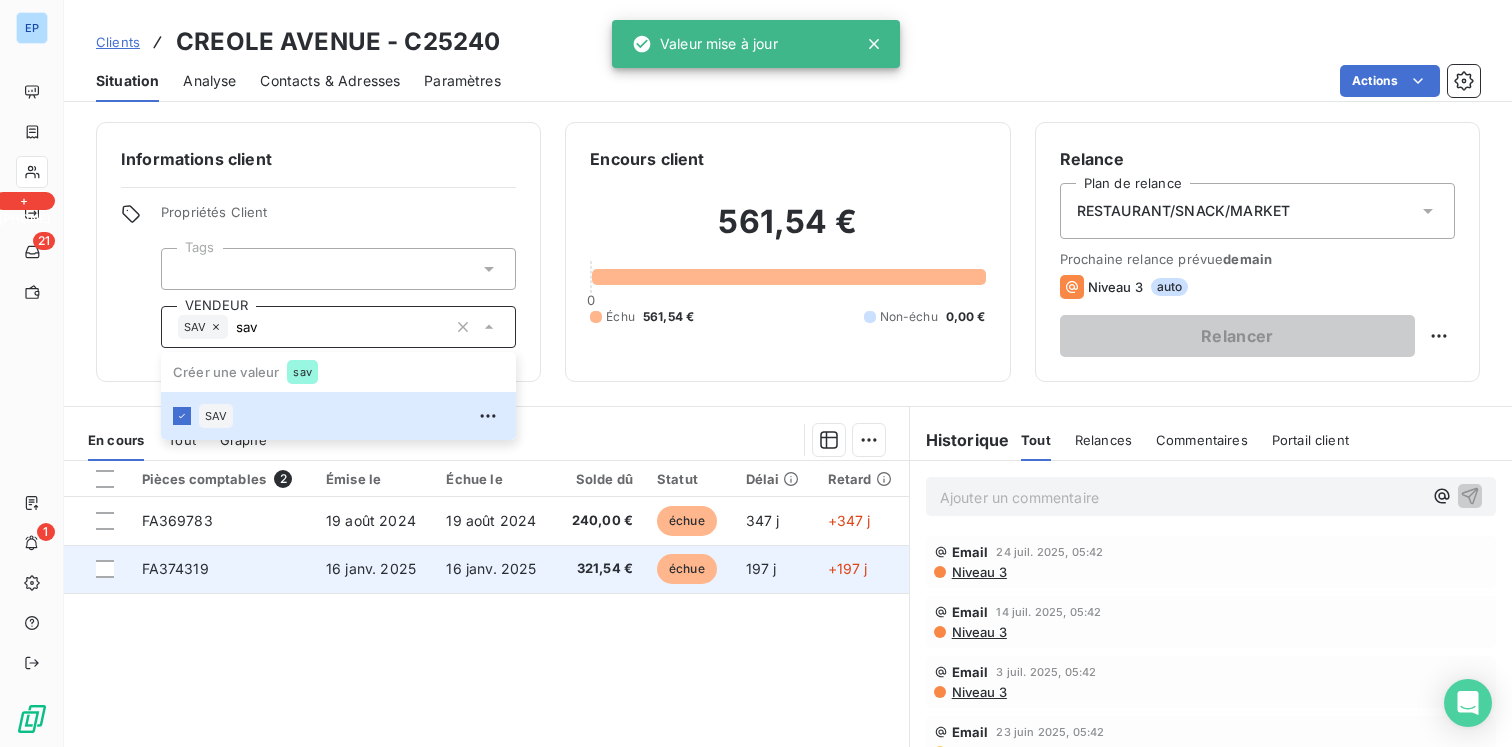 click on "FA374319" at bounding box center (222, 569) 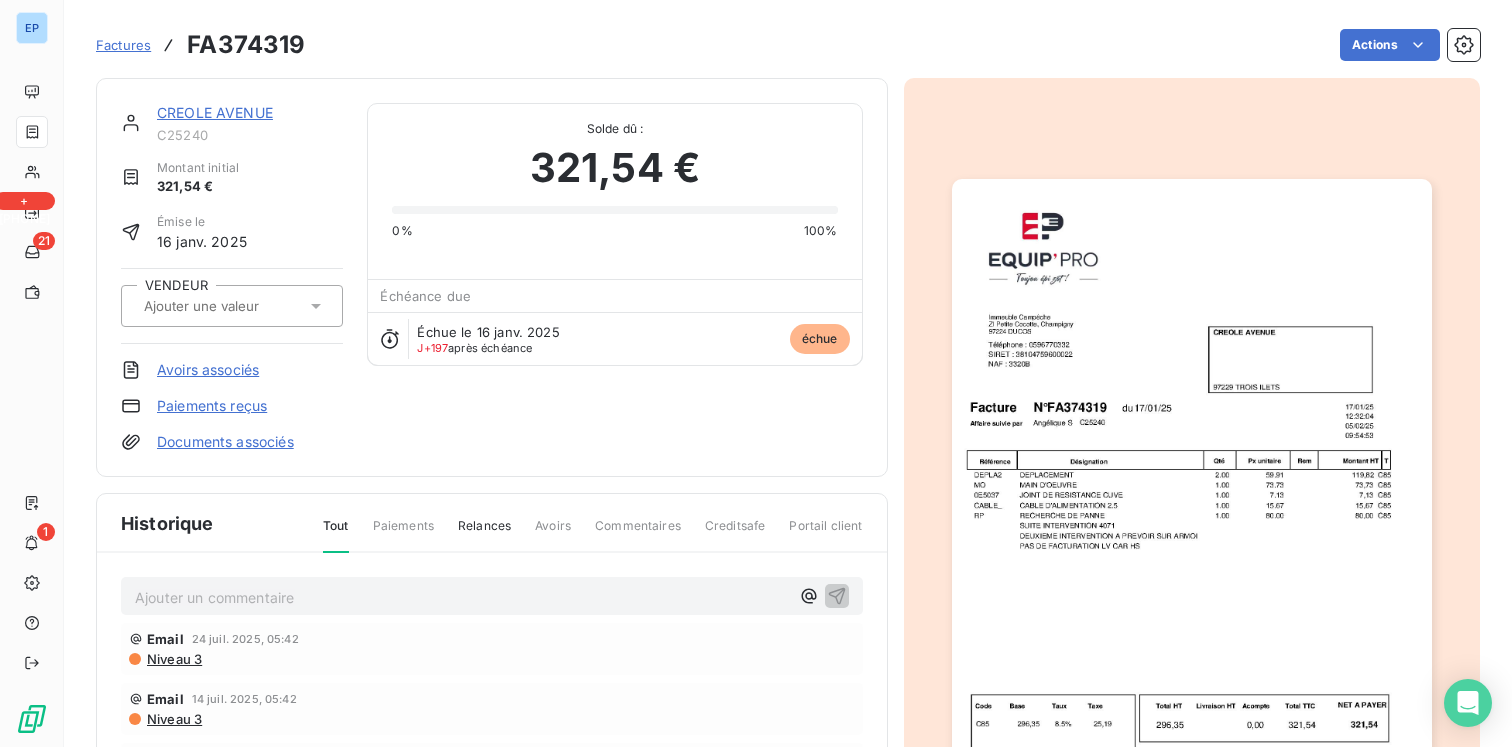 click at bounding box center [232, 306] 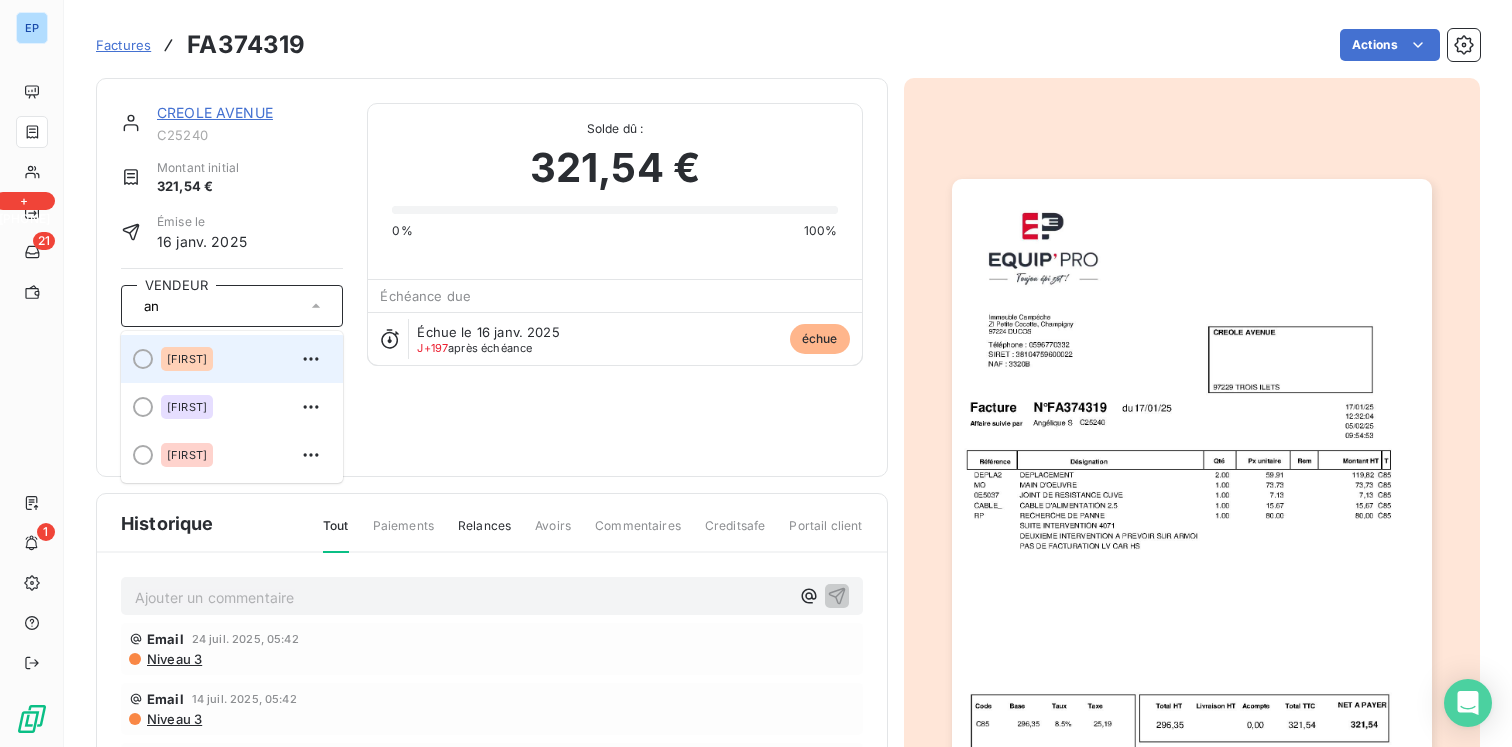 type on "an" 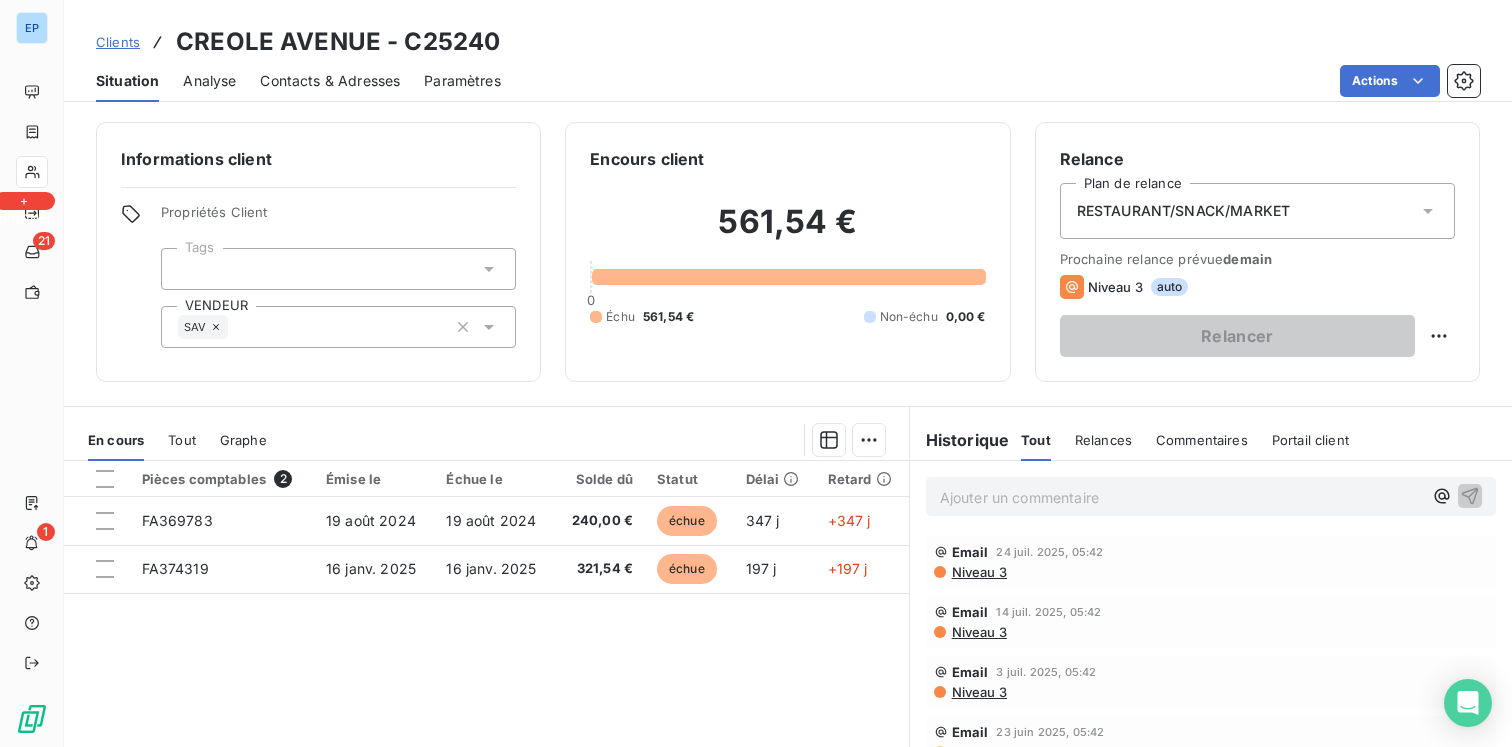 click on "SAV" at bounding box center (338, 327) 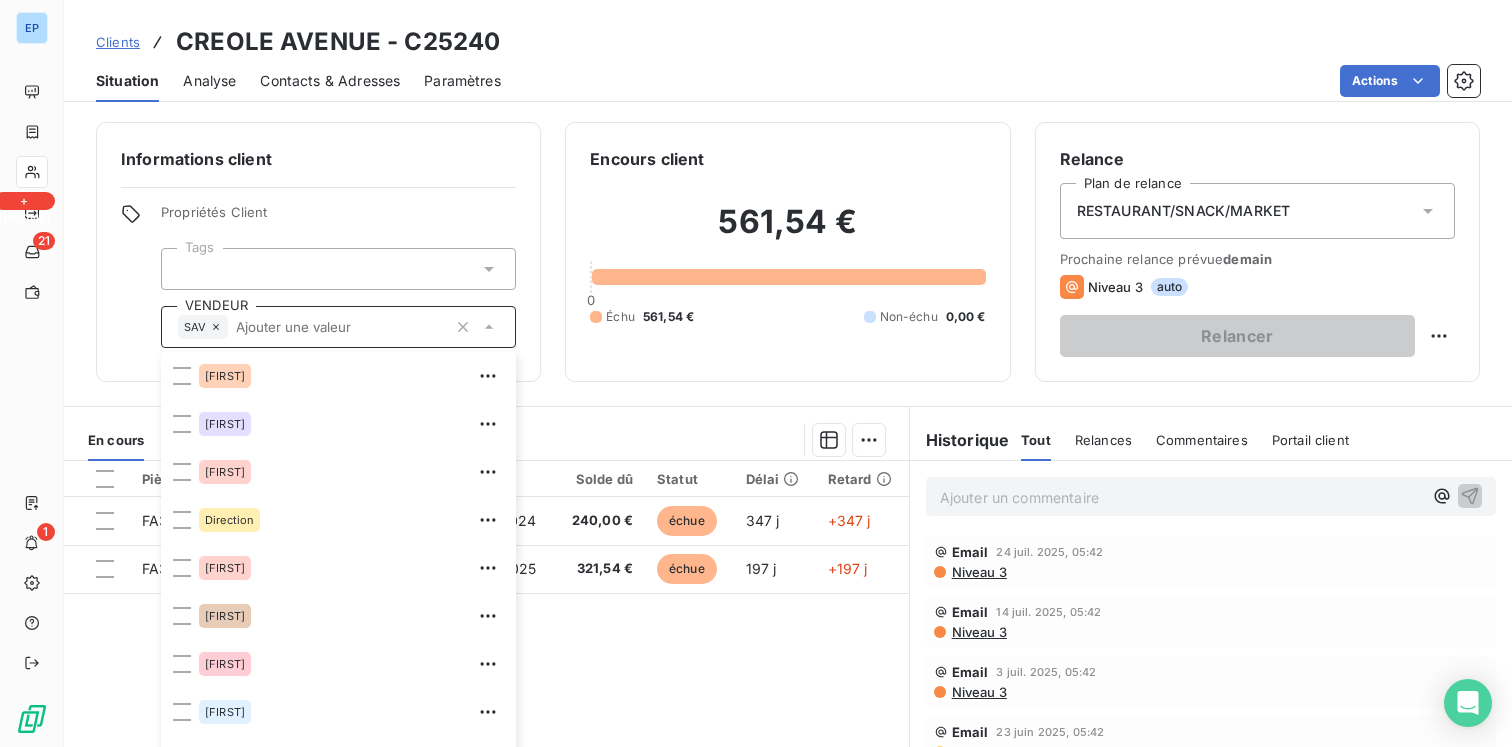 scroll, scrollTop: 85, scrollLeft: 0, axis: vertical 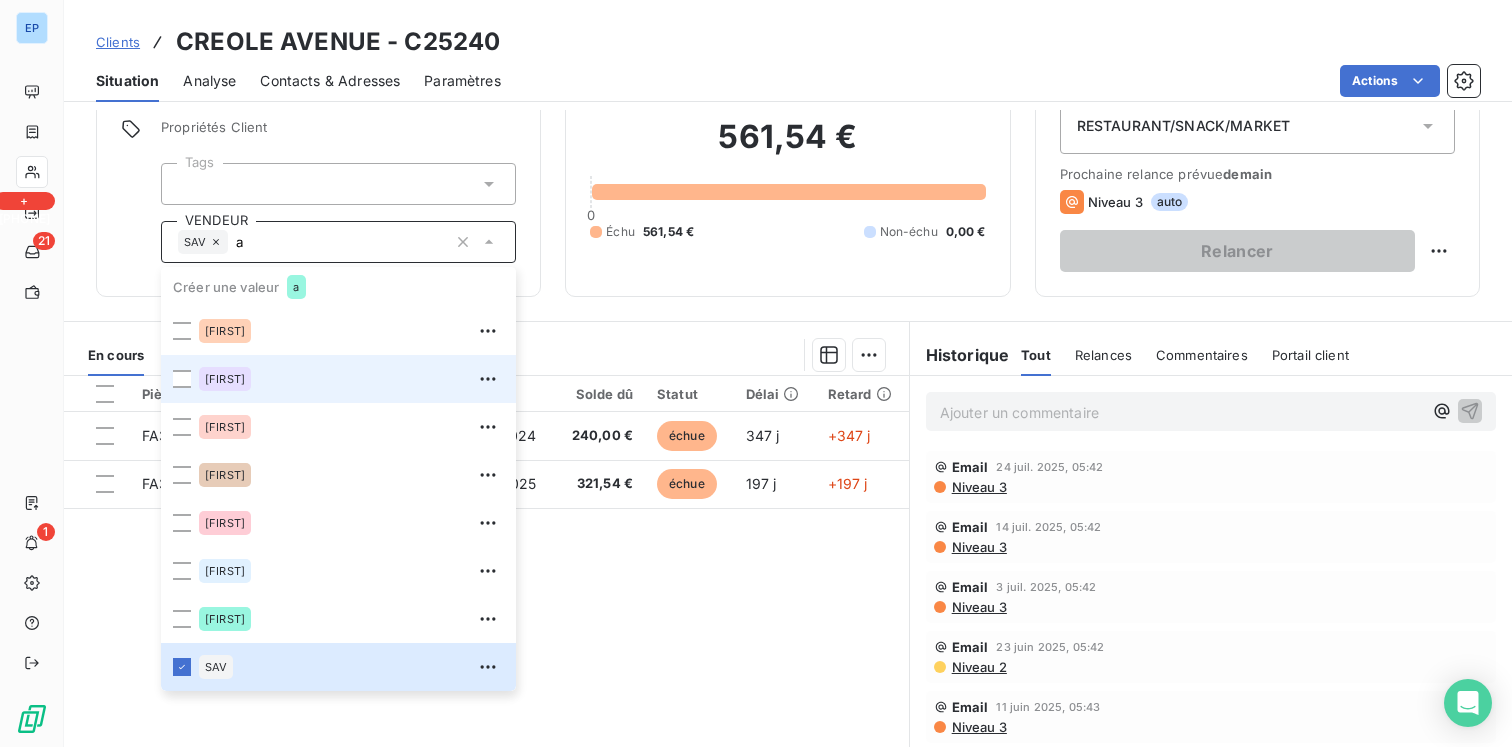 click on "[FIRST]" at bounding box center [351, 379] 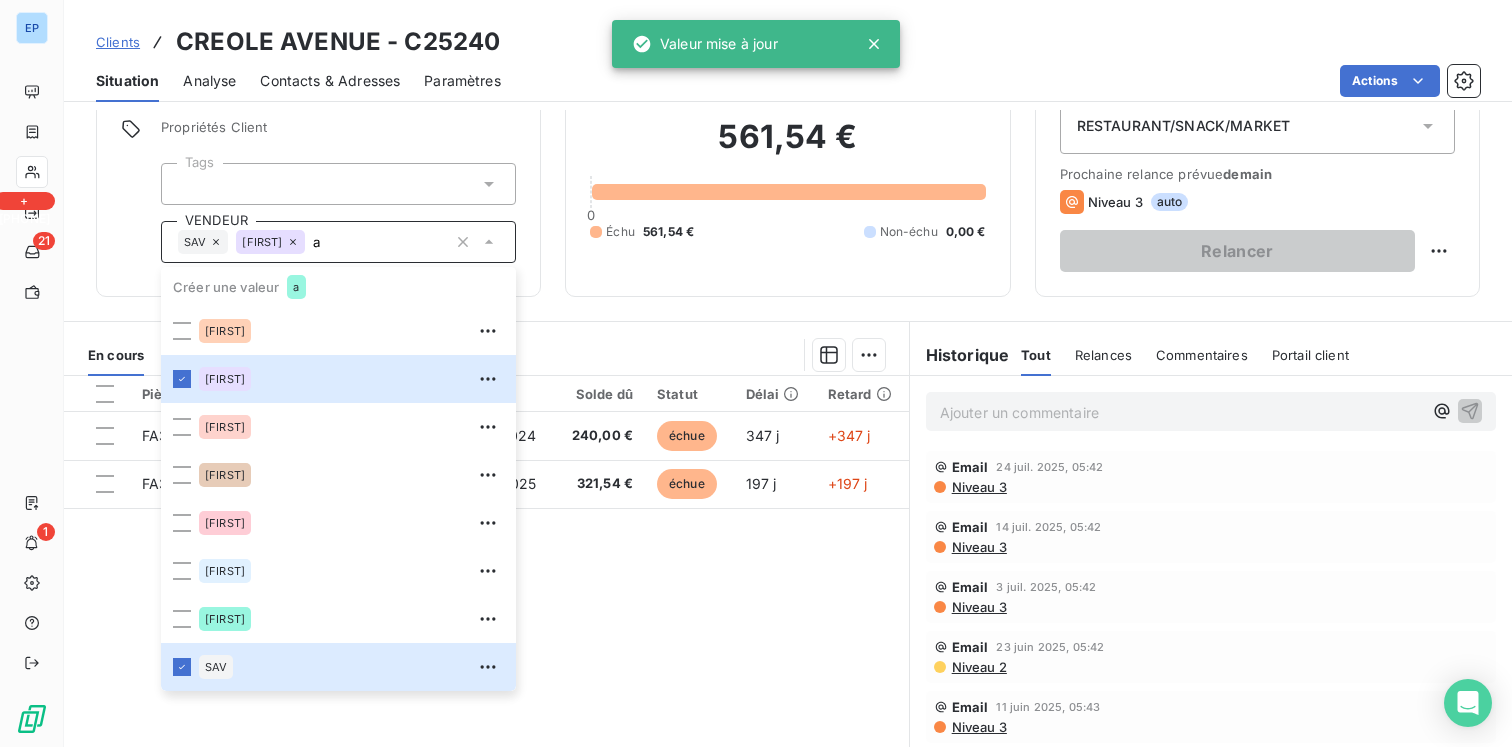 click on "En cours Tout Graphe Pièces comptables 2 Émise le Échue le Solde dû Statut Délai Retard FA369783 19 août 2024 19 août 2024 240,00 € échue 347 j +347 j FA374319 16 janv. 2025 16 janv. 2025 321,54 € échue 197 j +197 j Lignes par page 25 Précédent 1 Suivant" at bounding box center (486, 571) 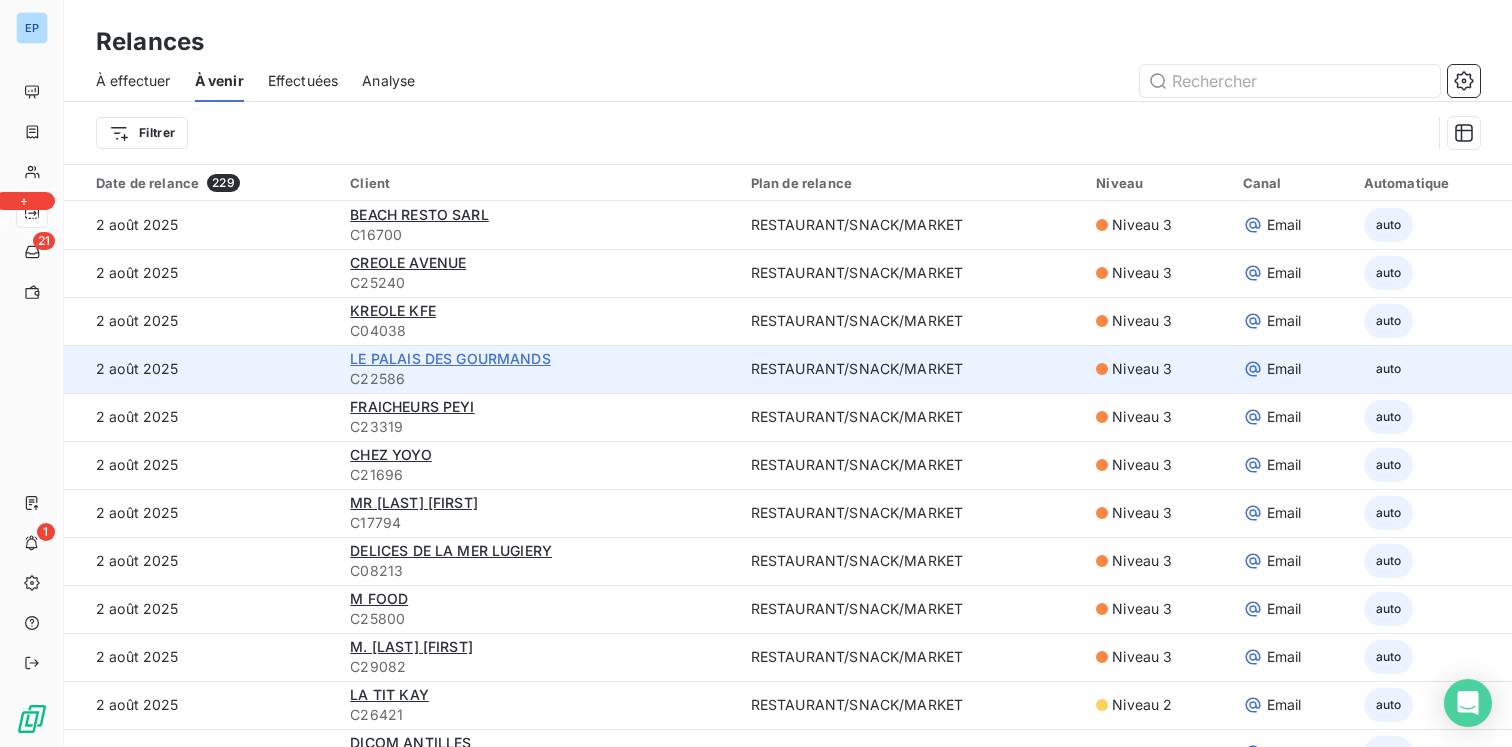 click on "LE PALAIS DES GOURMANDS" at bounding box center [450, 358] 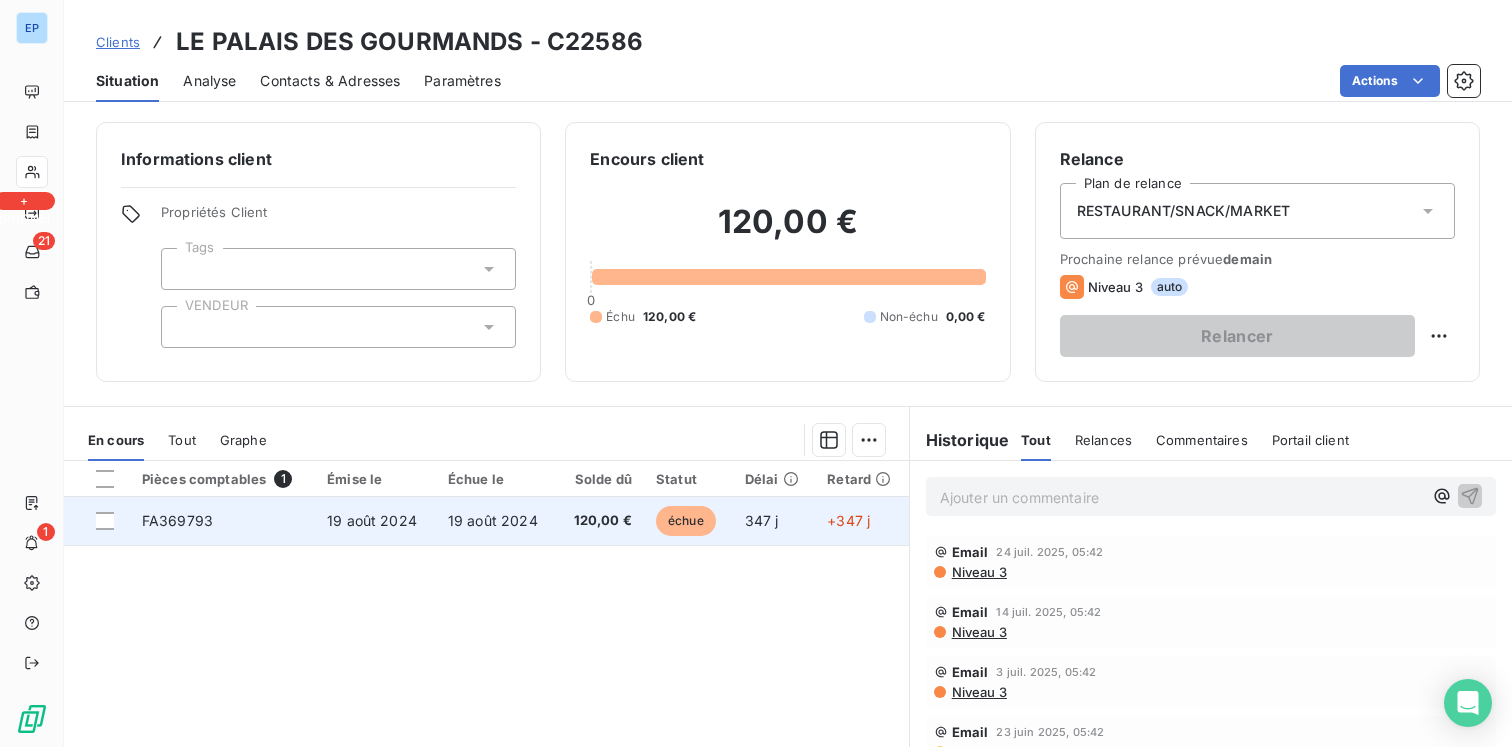 click on "19 août 2024" at bounding box center [372, 520] 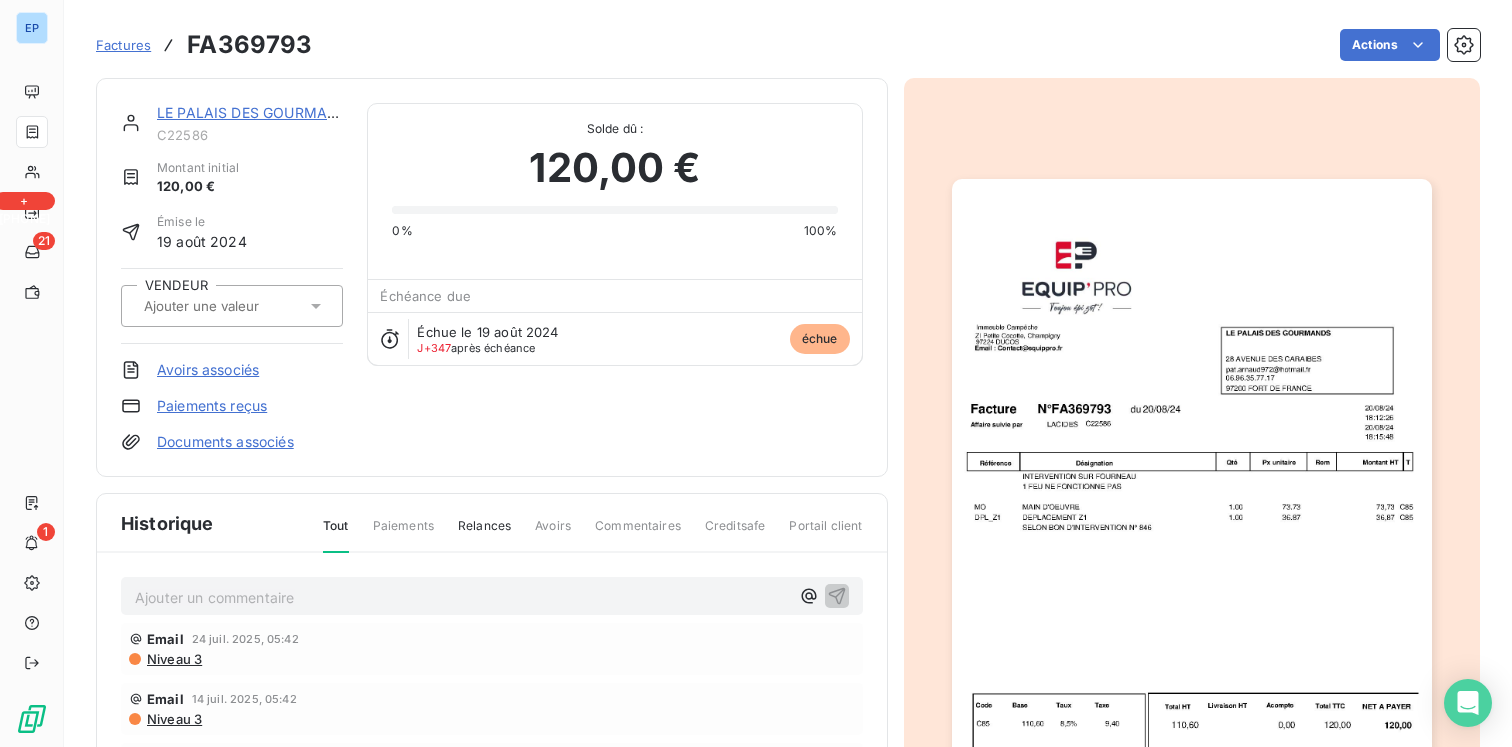 click 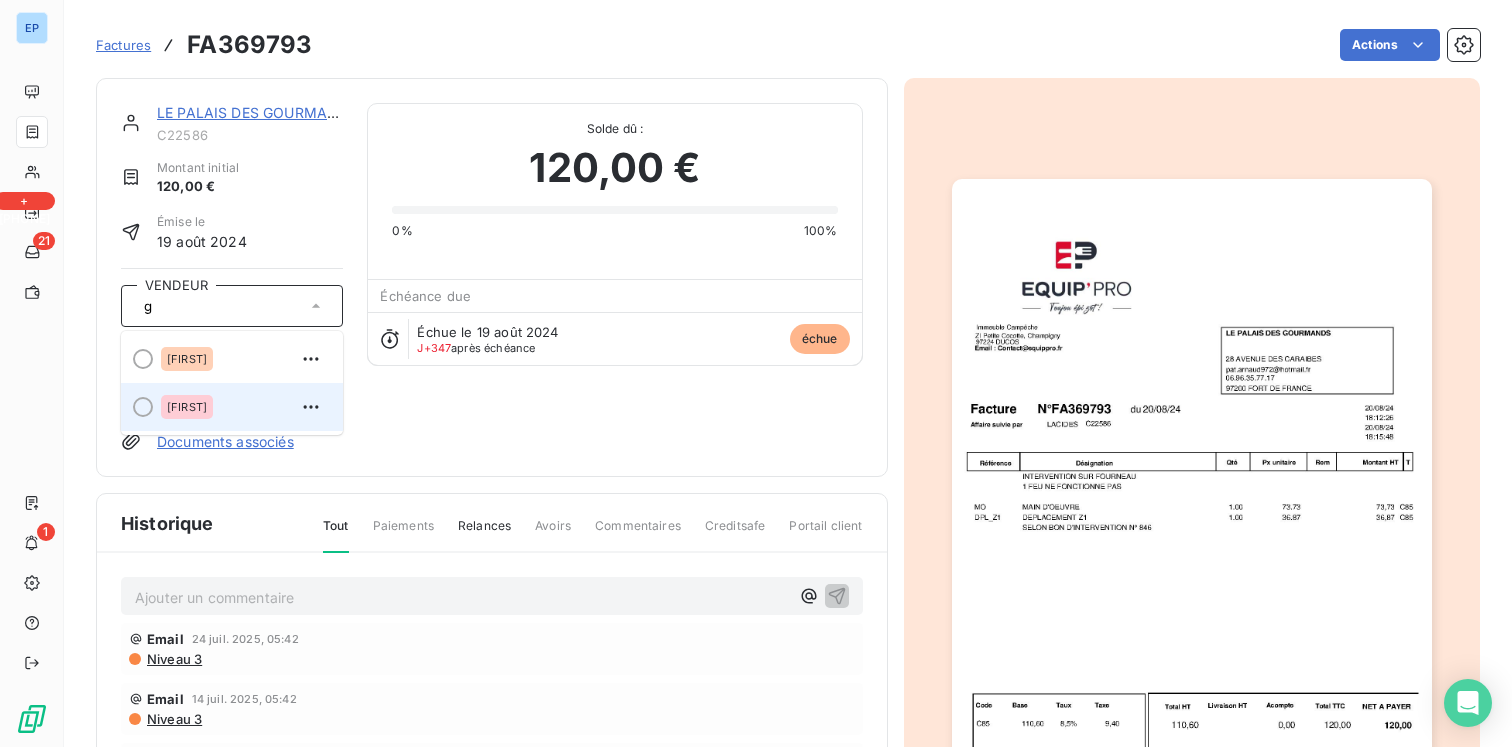 type on "g" 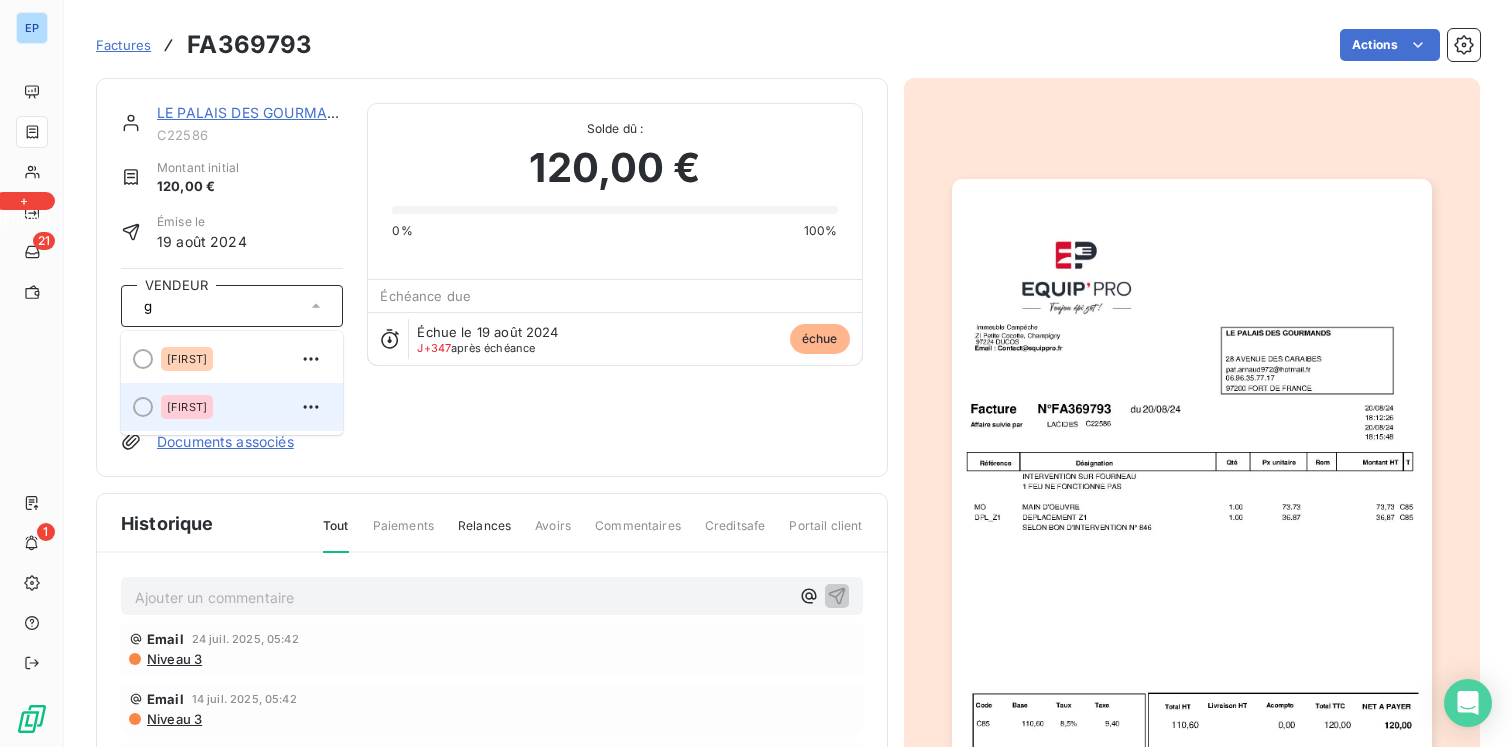 click on "[FIRST]" at bounding box center (187, 407) 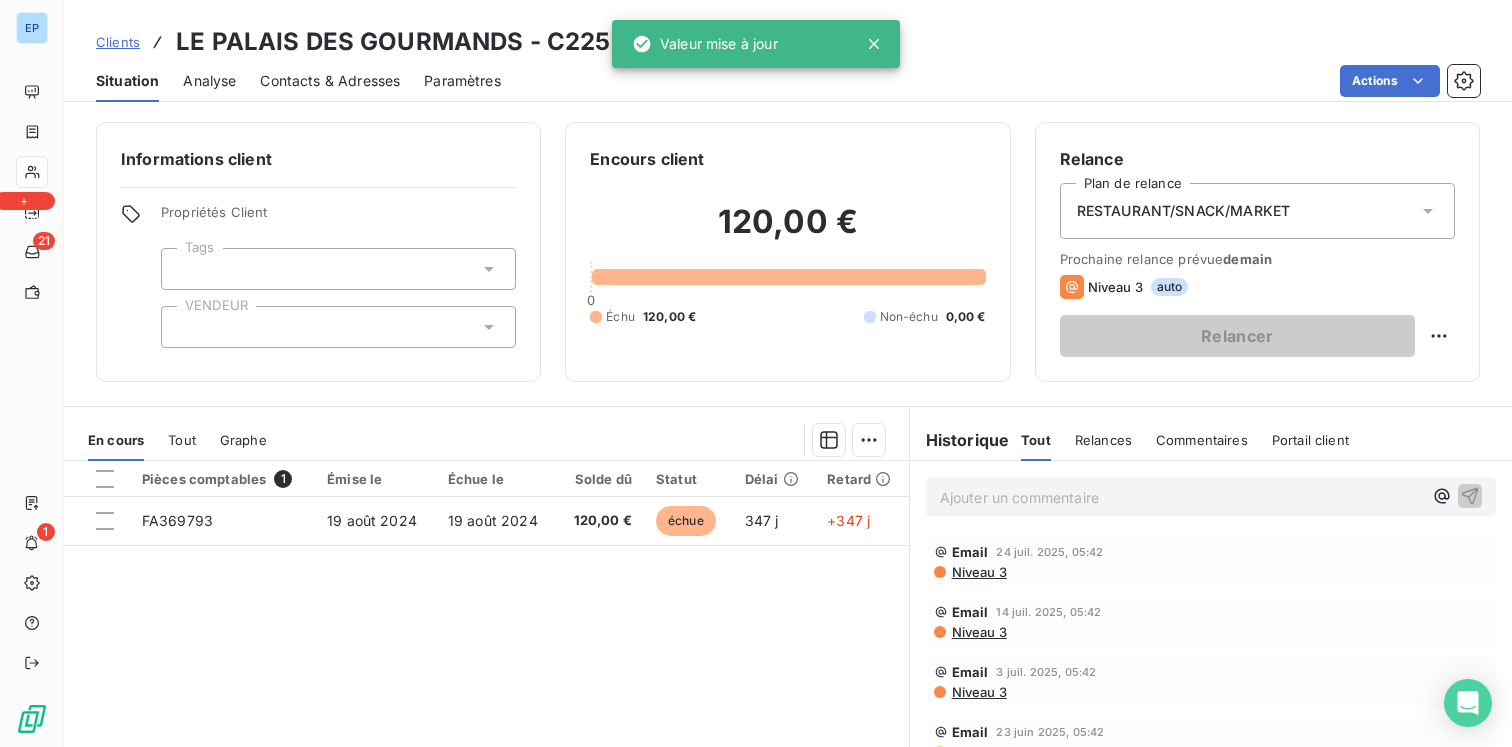 click at bounding box center (338, 327) 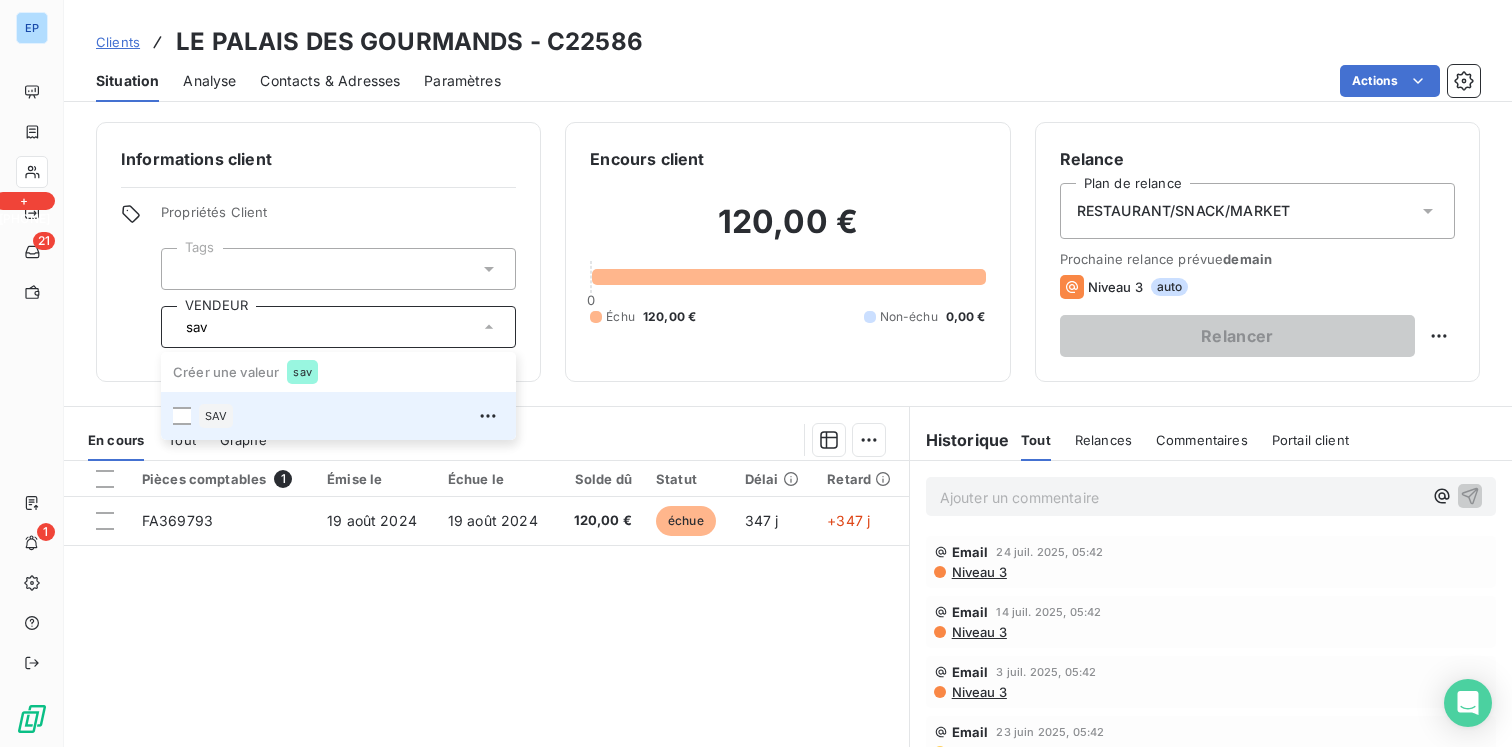 click on "SAV" at bounding box center (351, 416) 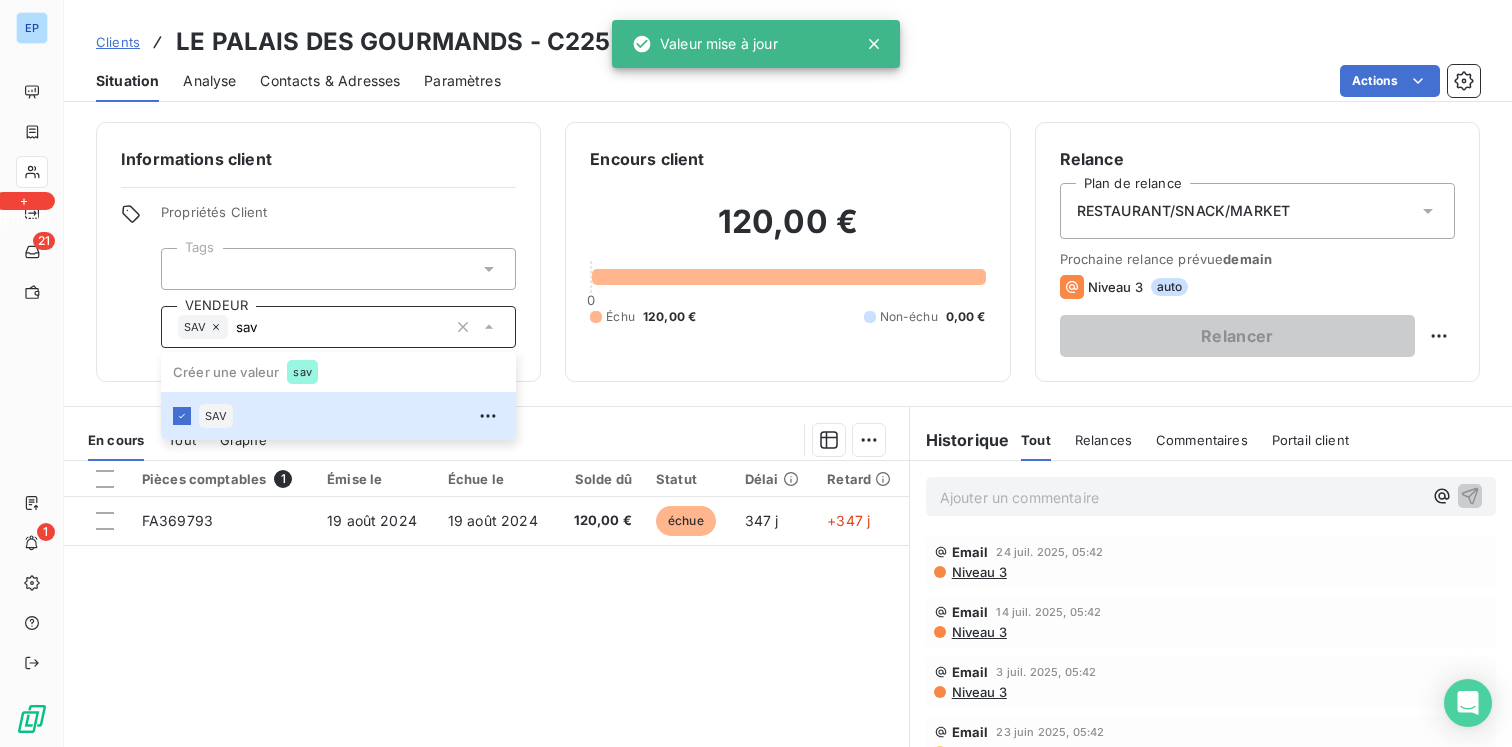 click on "Informations client" at bounding box center (318, 159) 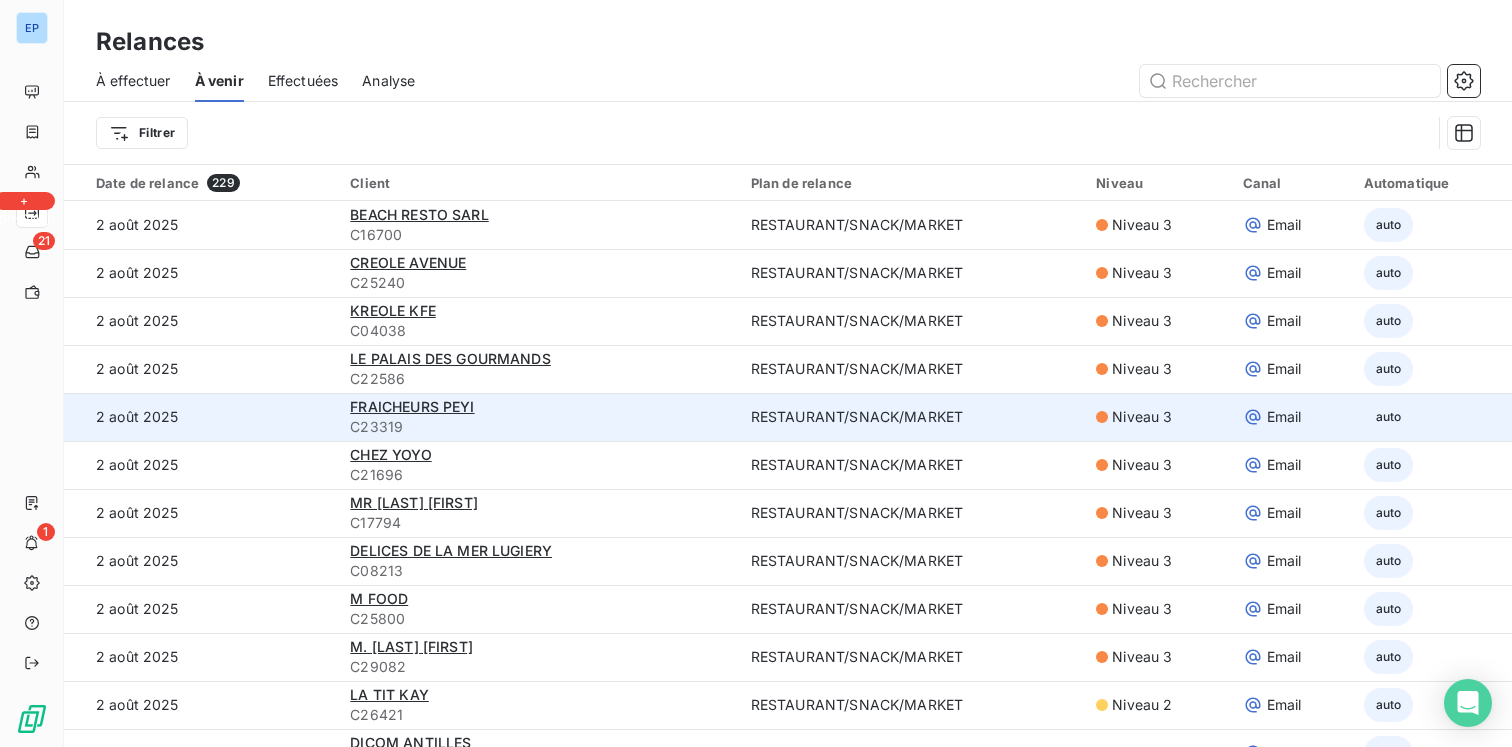 click on "C23319" at bounding box center [538, 427] 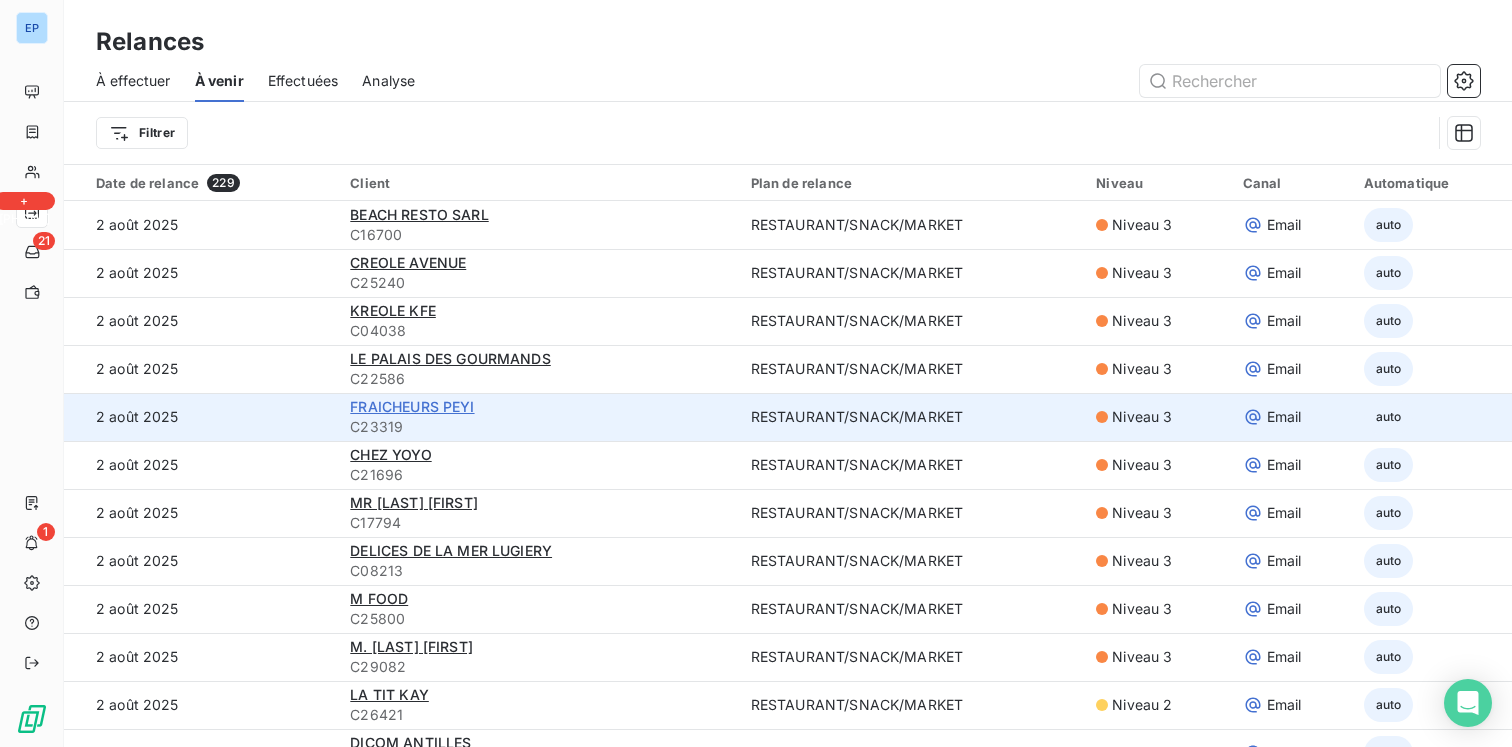 click on "FRAICHEURS PEYI" at bounding box center [412, 406] 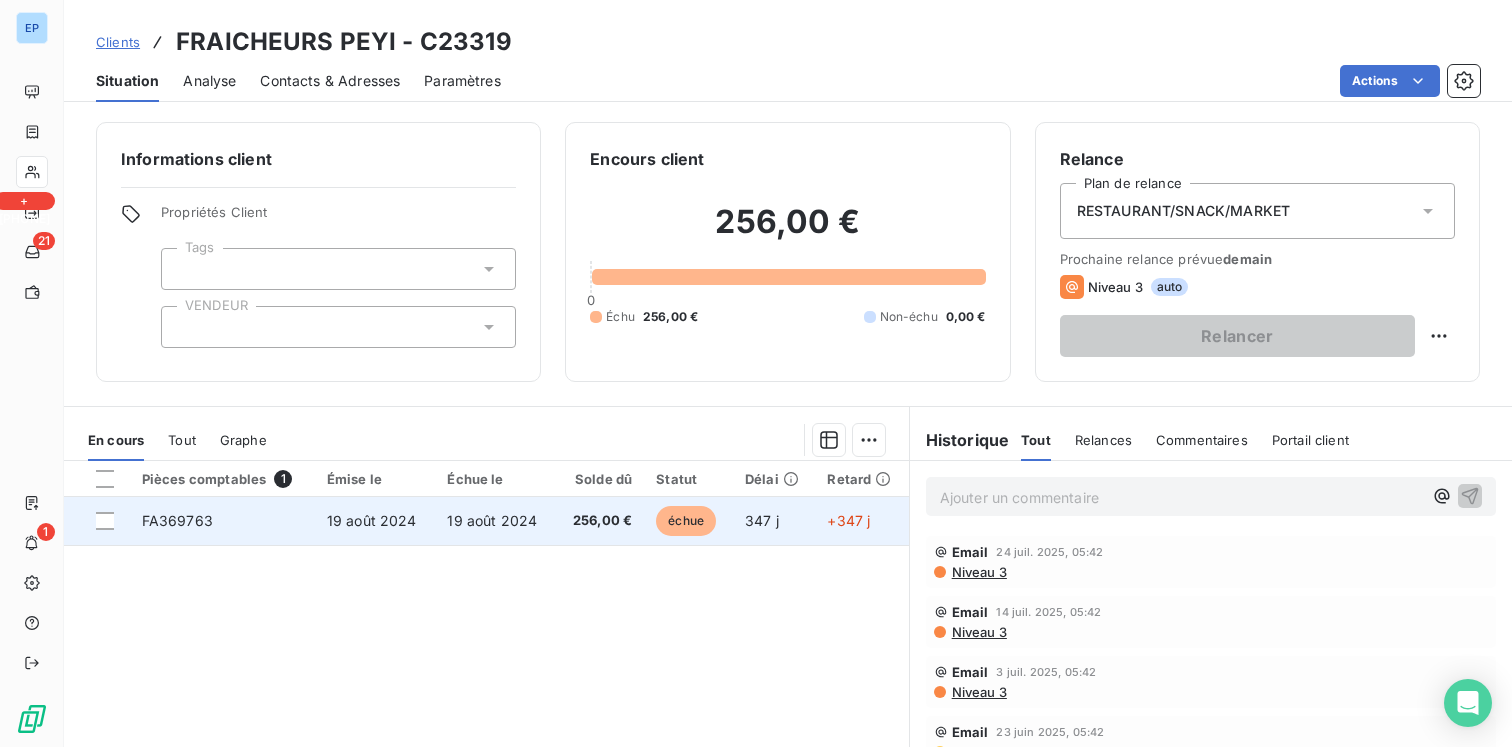 click on "19 août 2024" at bounding box center [372, 520] 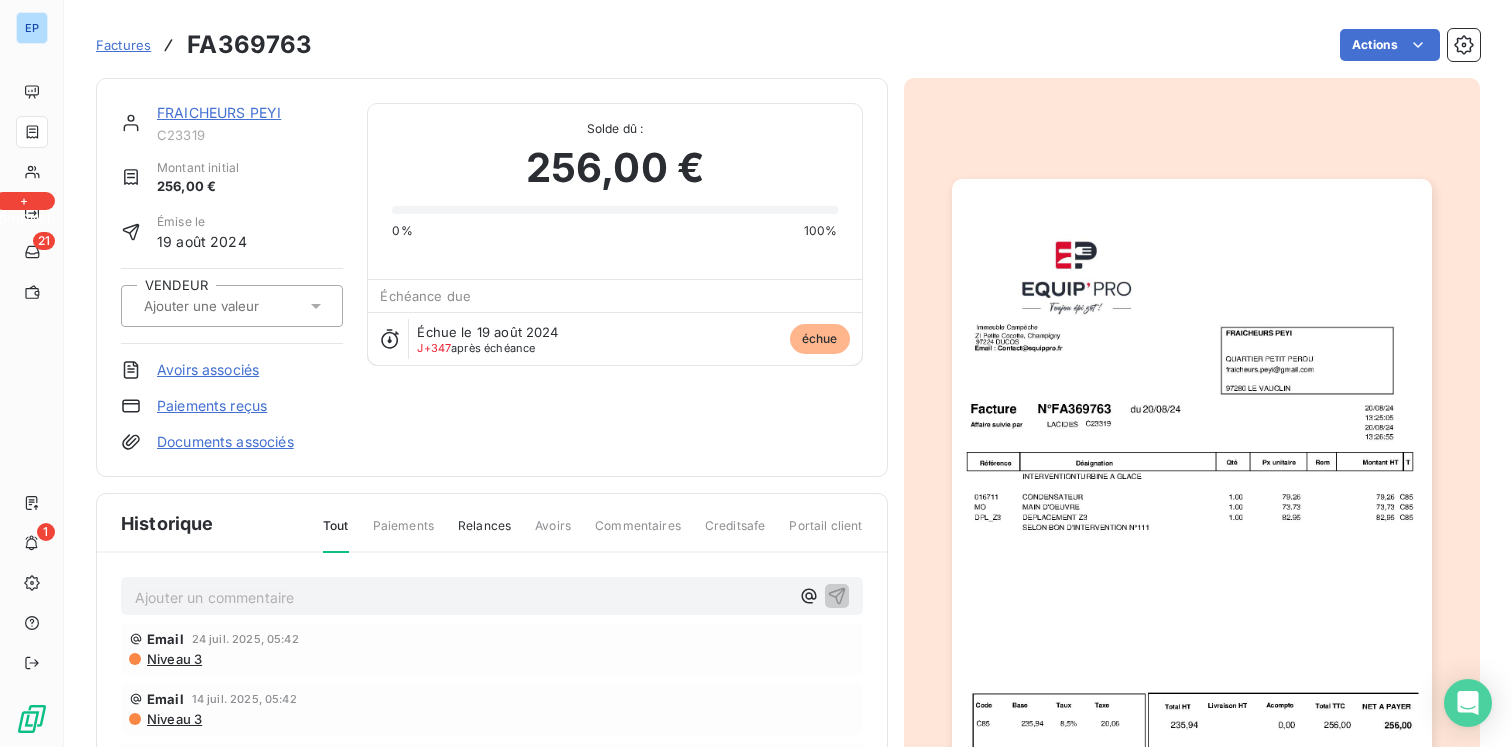 click 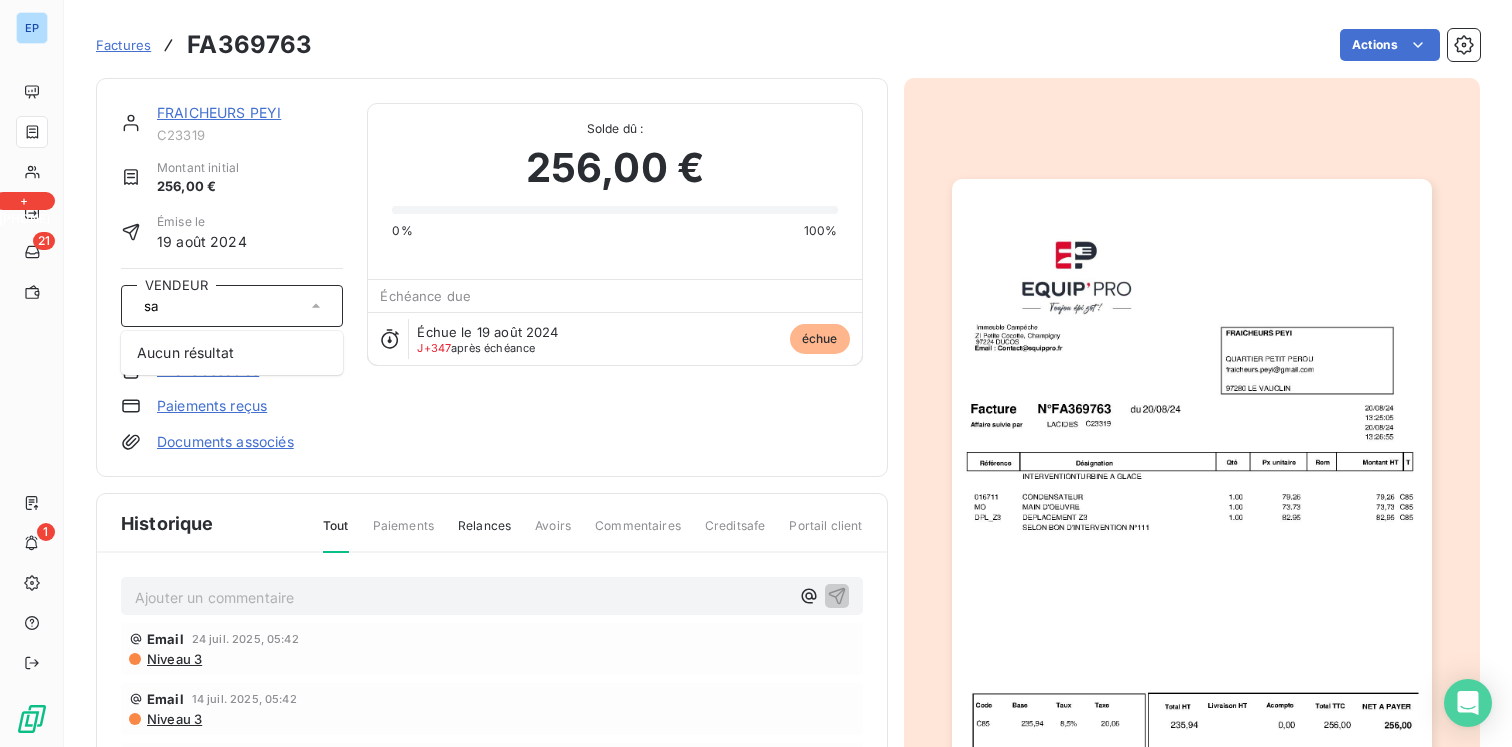 type on "s" 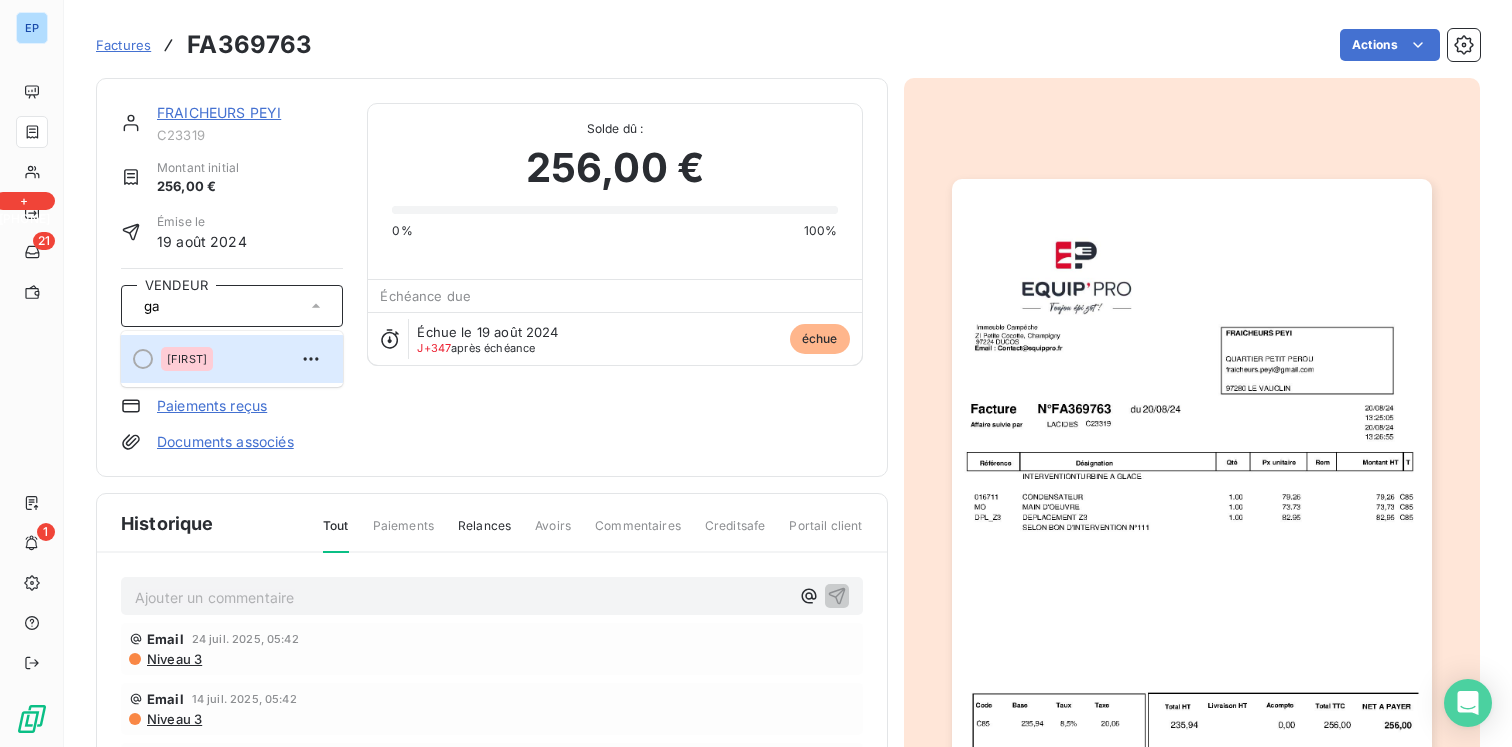 type on "ga" 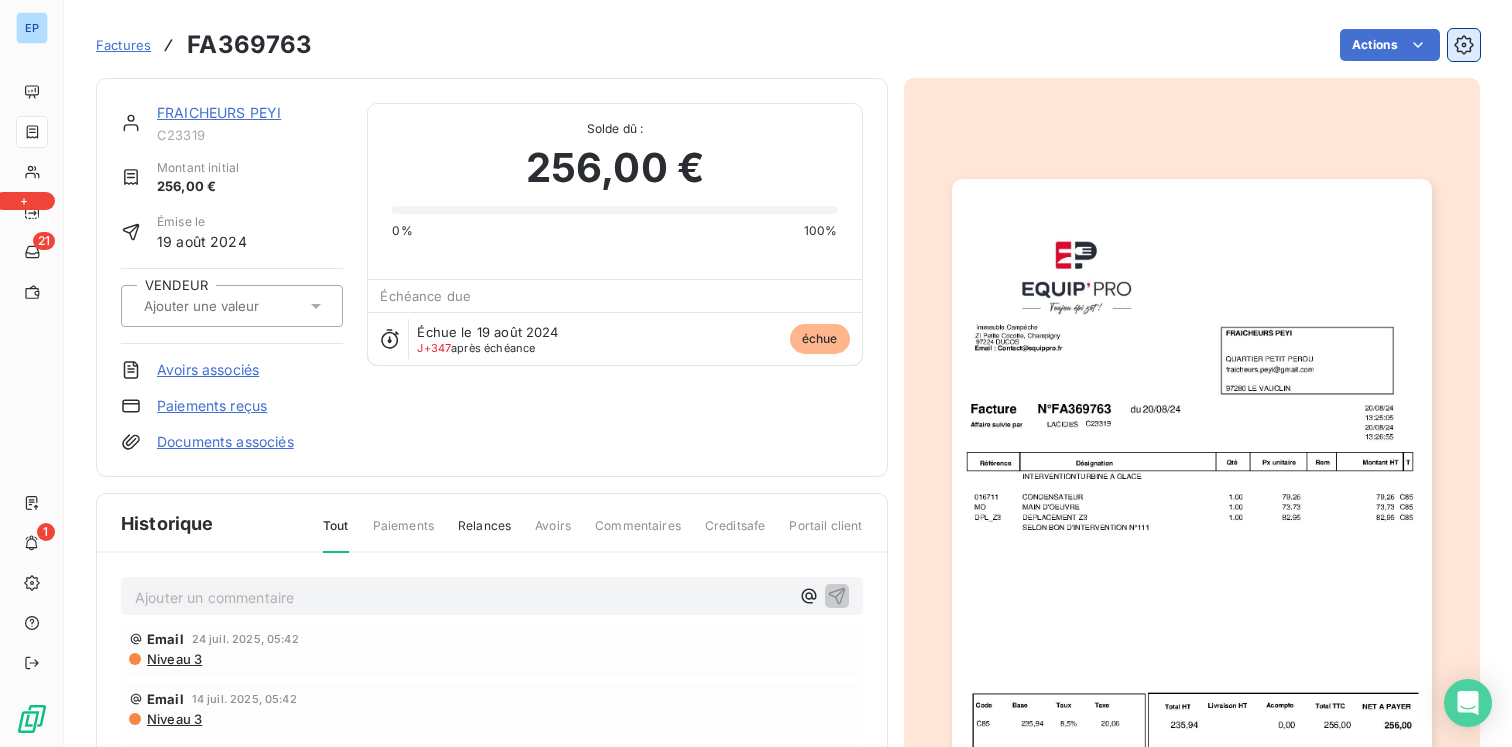 click 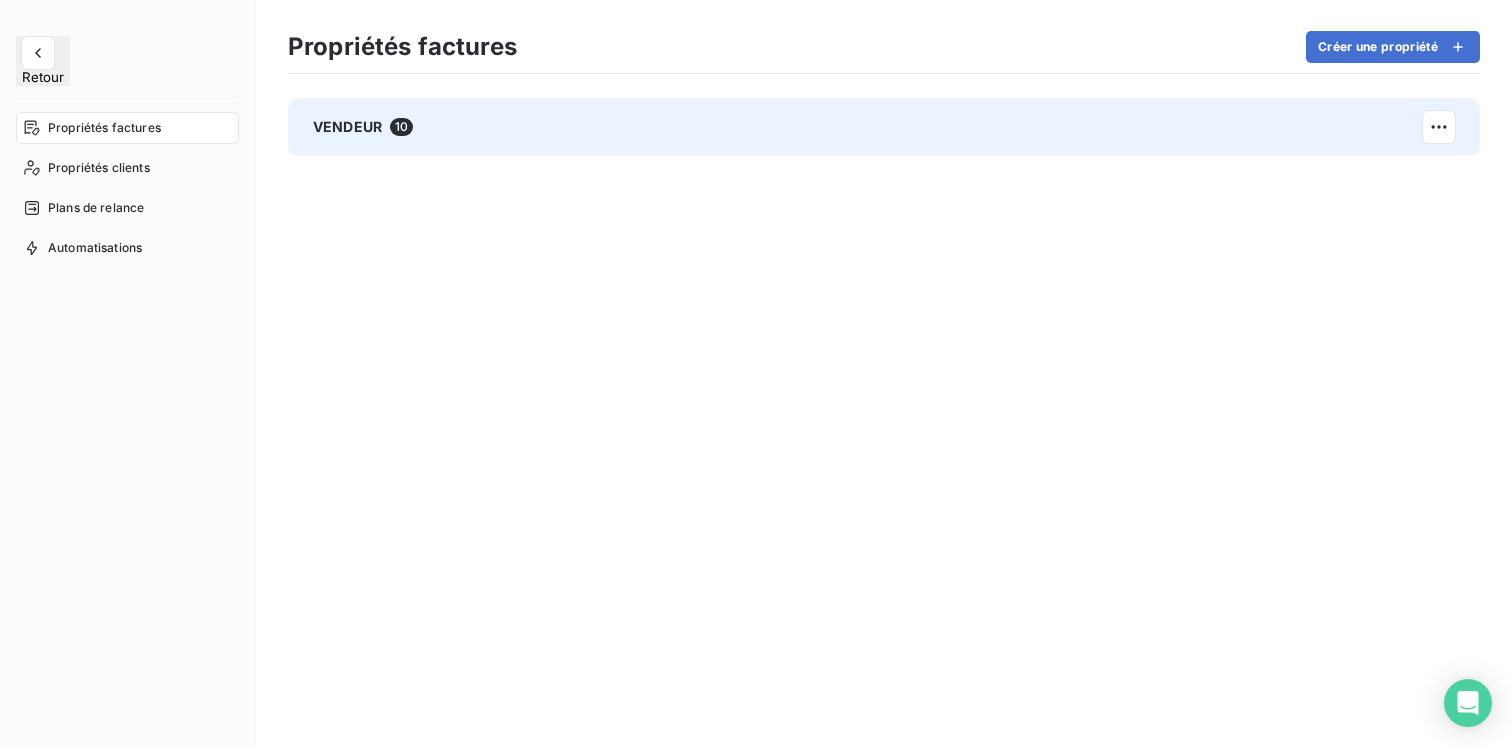 click on "VENDEUR 10" at bounding box center [884, 127] 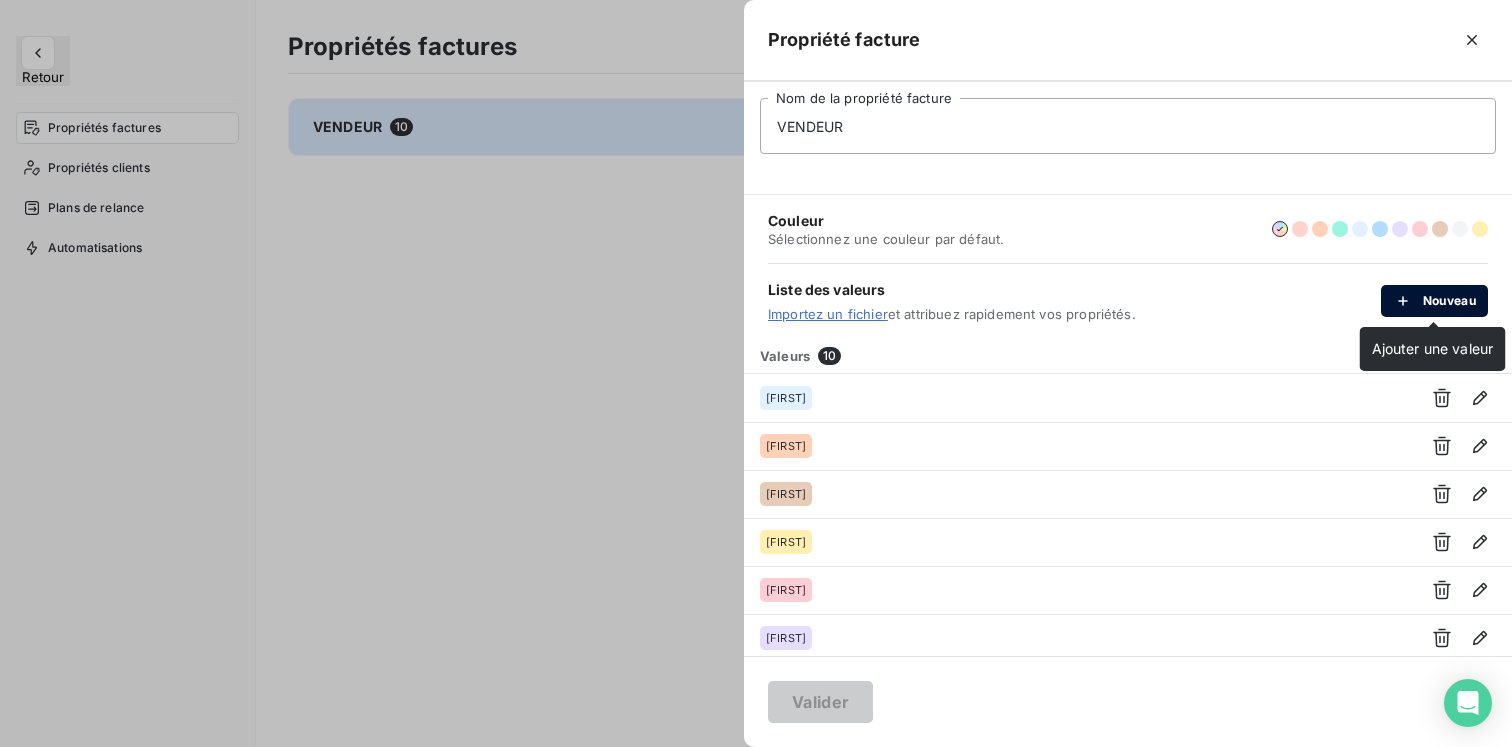 click 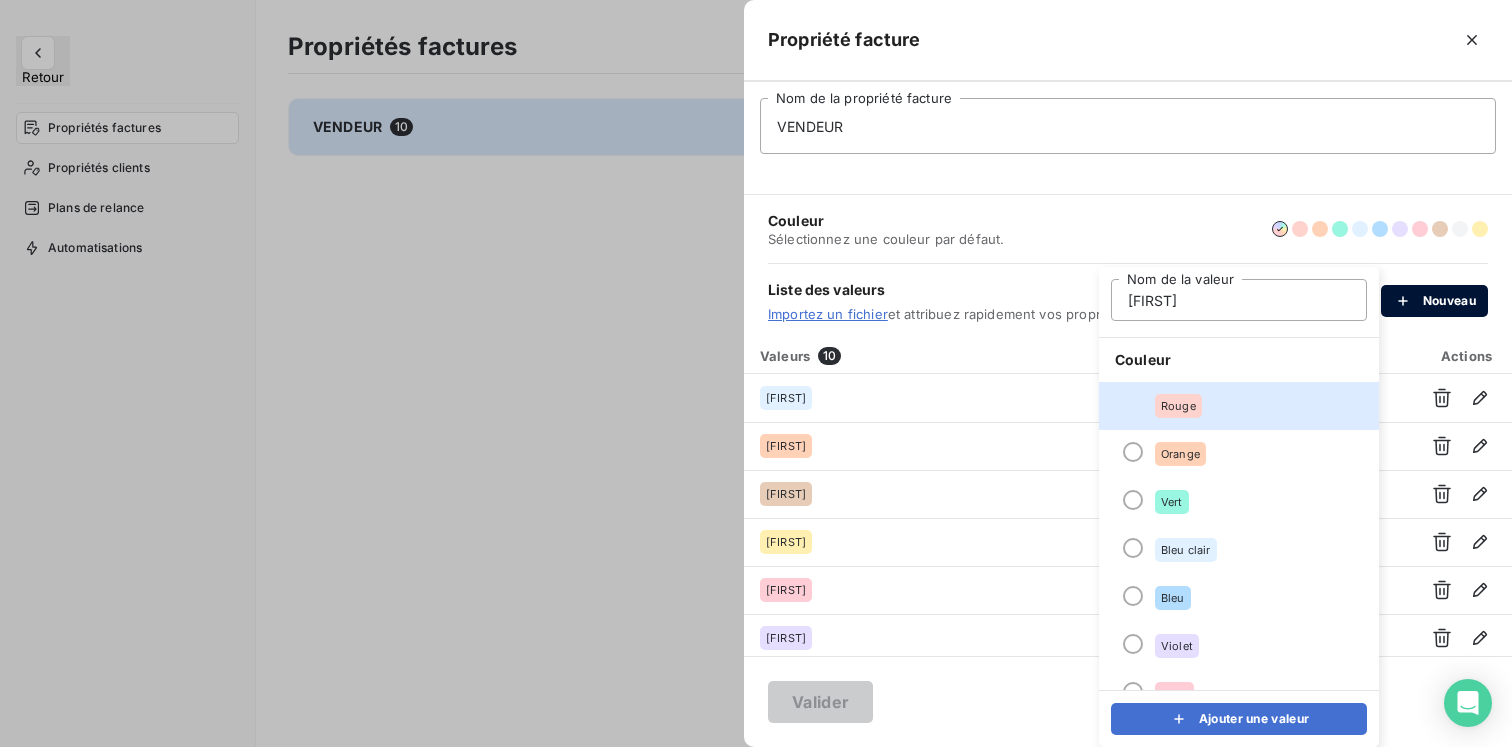 type on "[FIRST]" 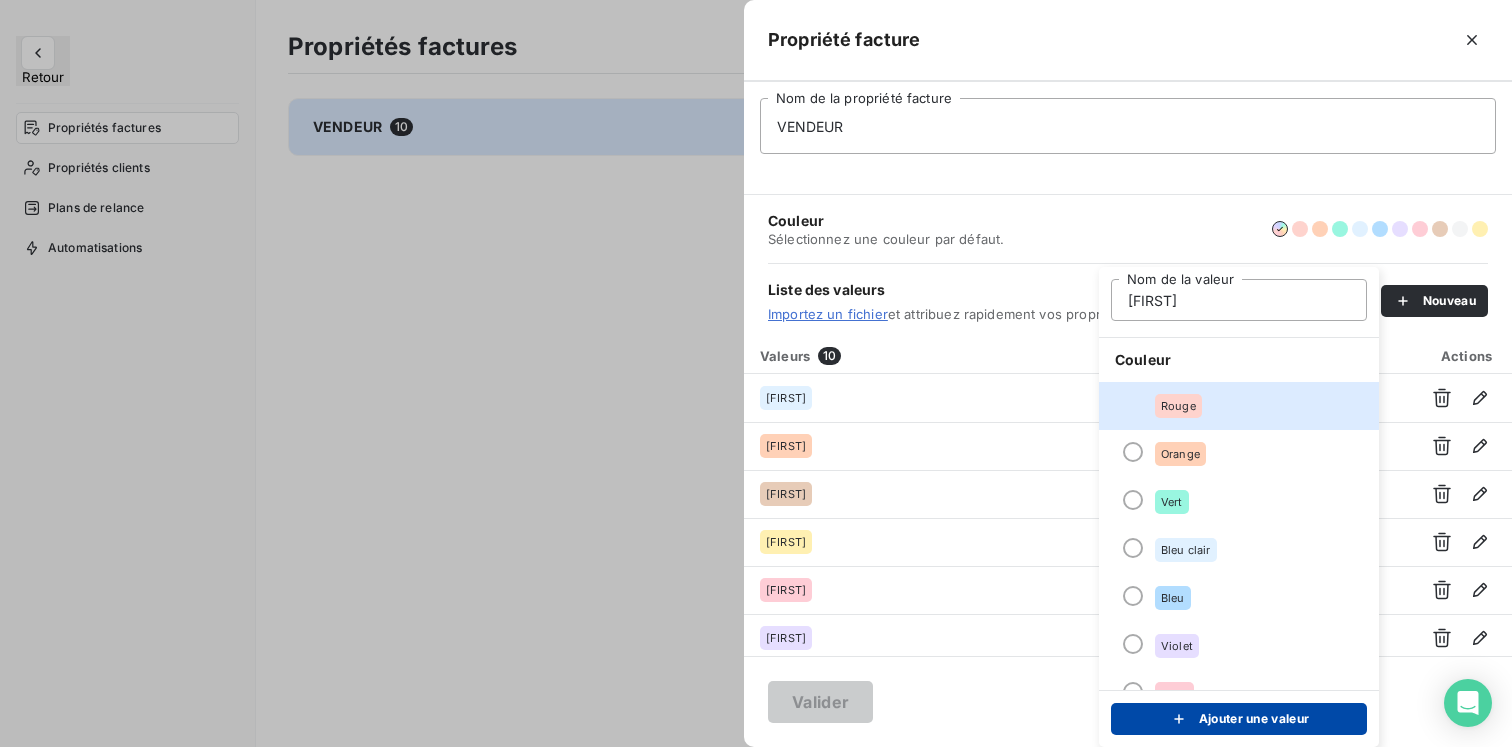 click on "Ajouter une valeur" at bounding box center [1239, 719] 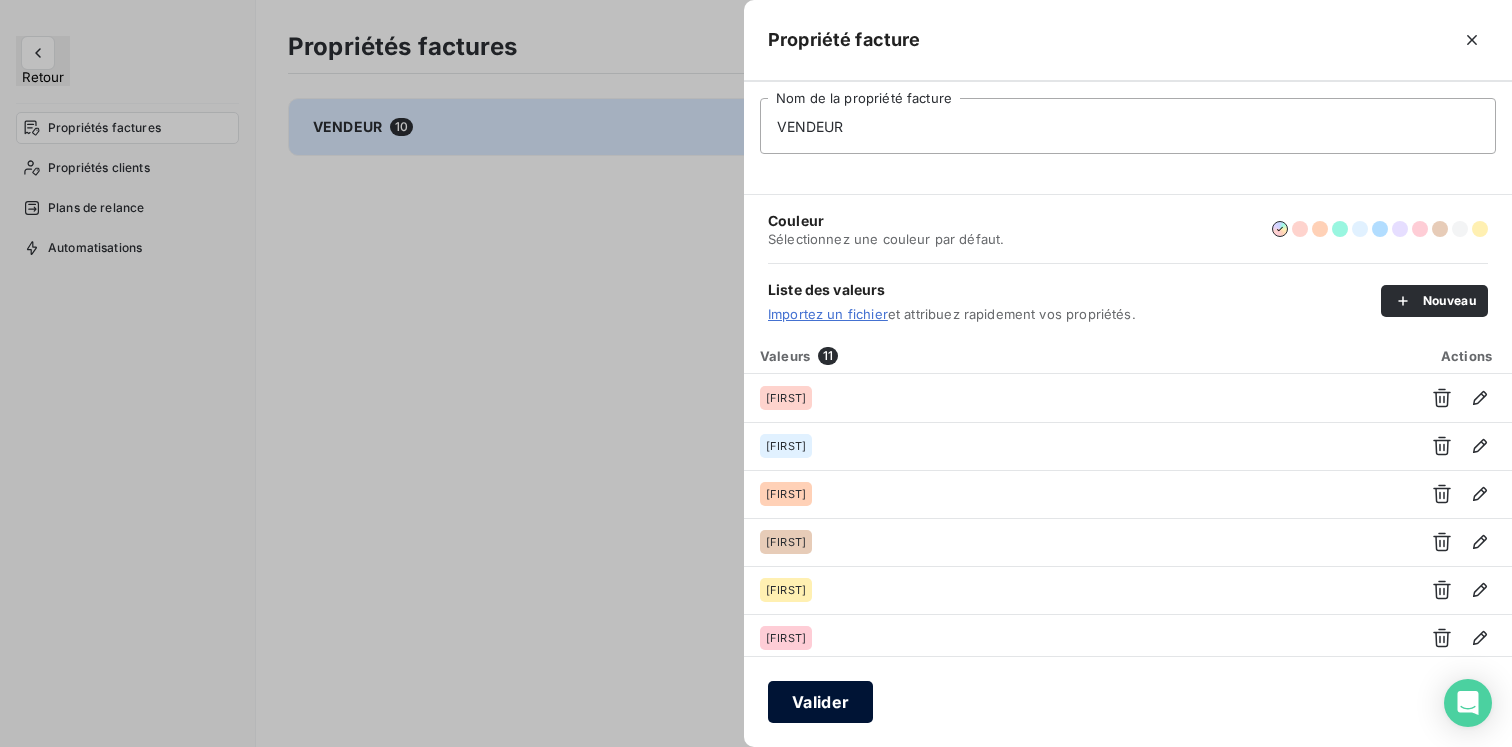 click on "Valider" at bounding box center (820, 702) 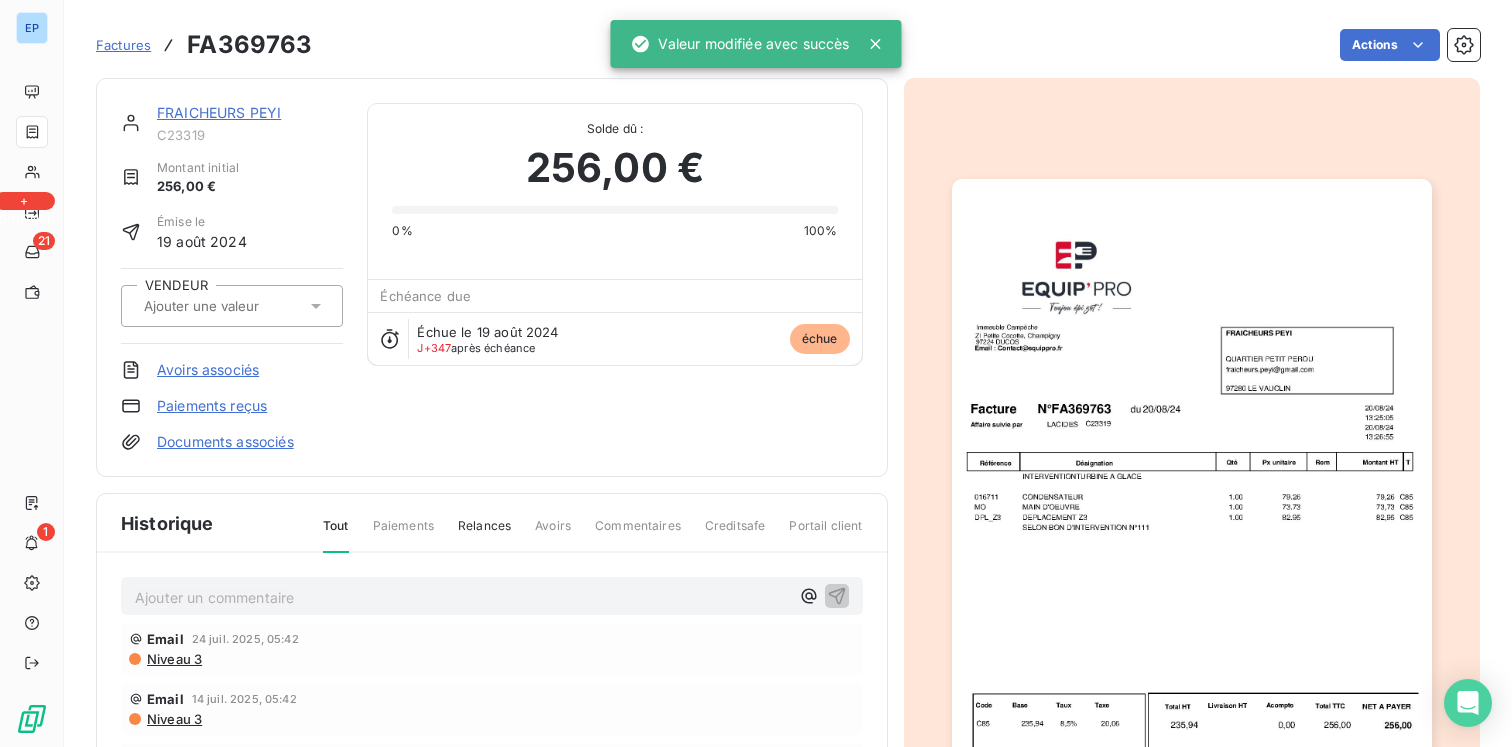 click at bounding box center (242, 306) 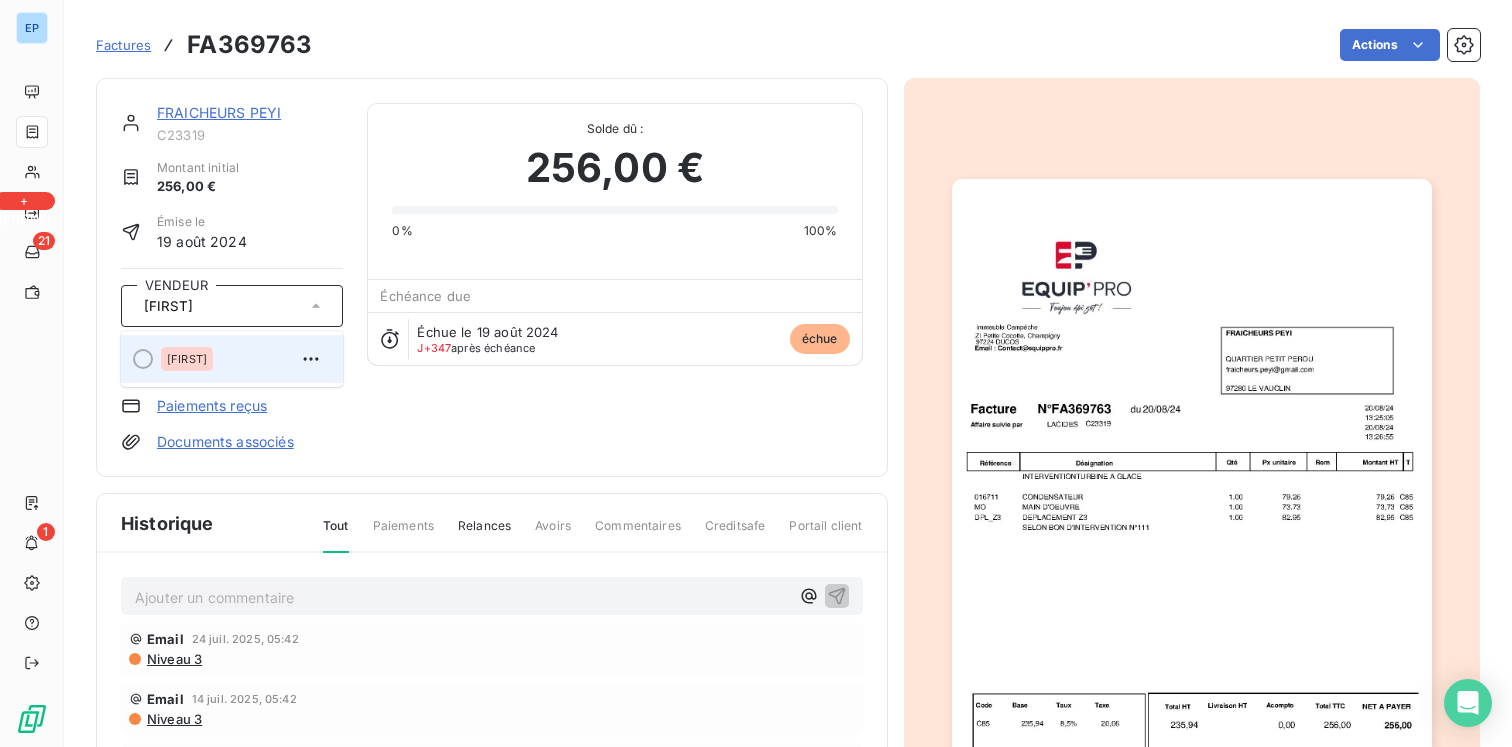 type on "[FIRST]" 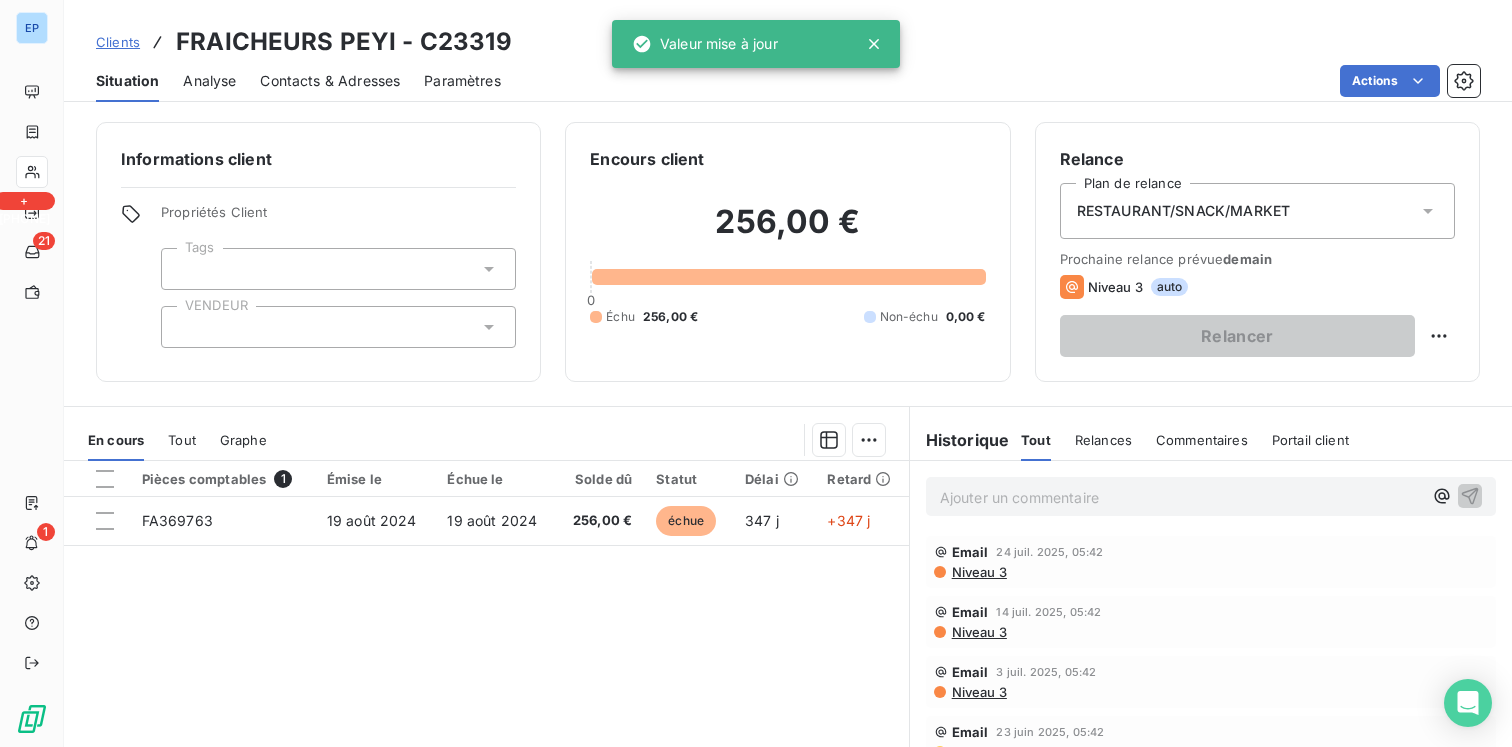 click at bounding box center [338, 327] 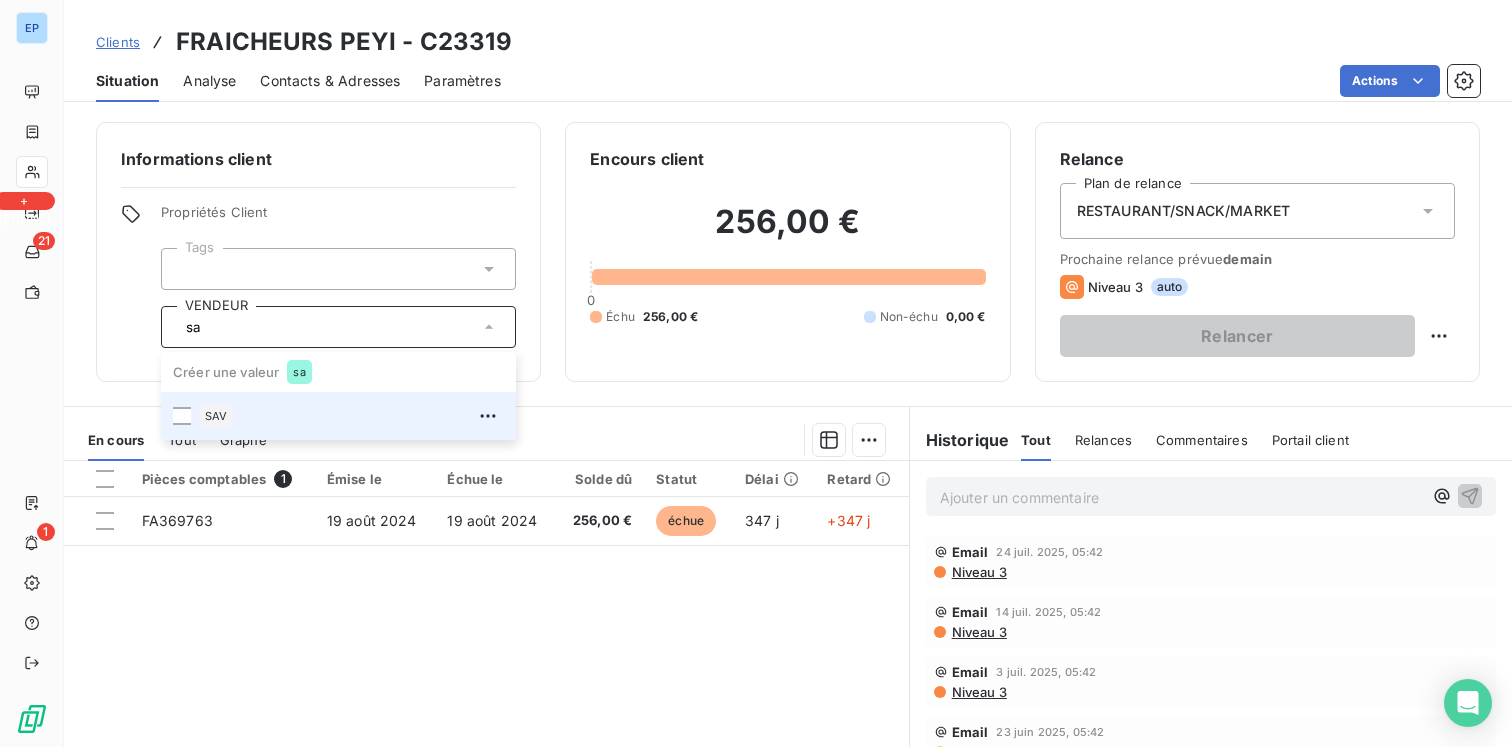 click on "SAV" at bounding box center [216, 416] 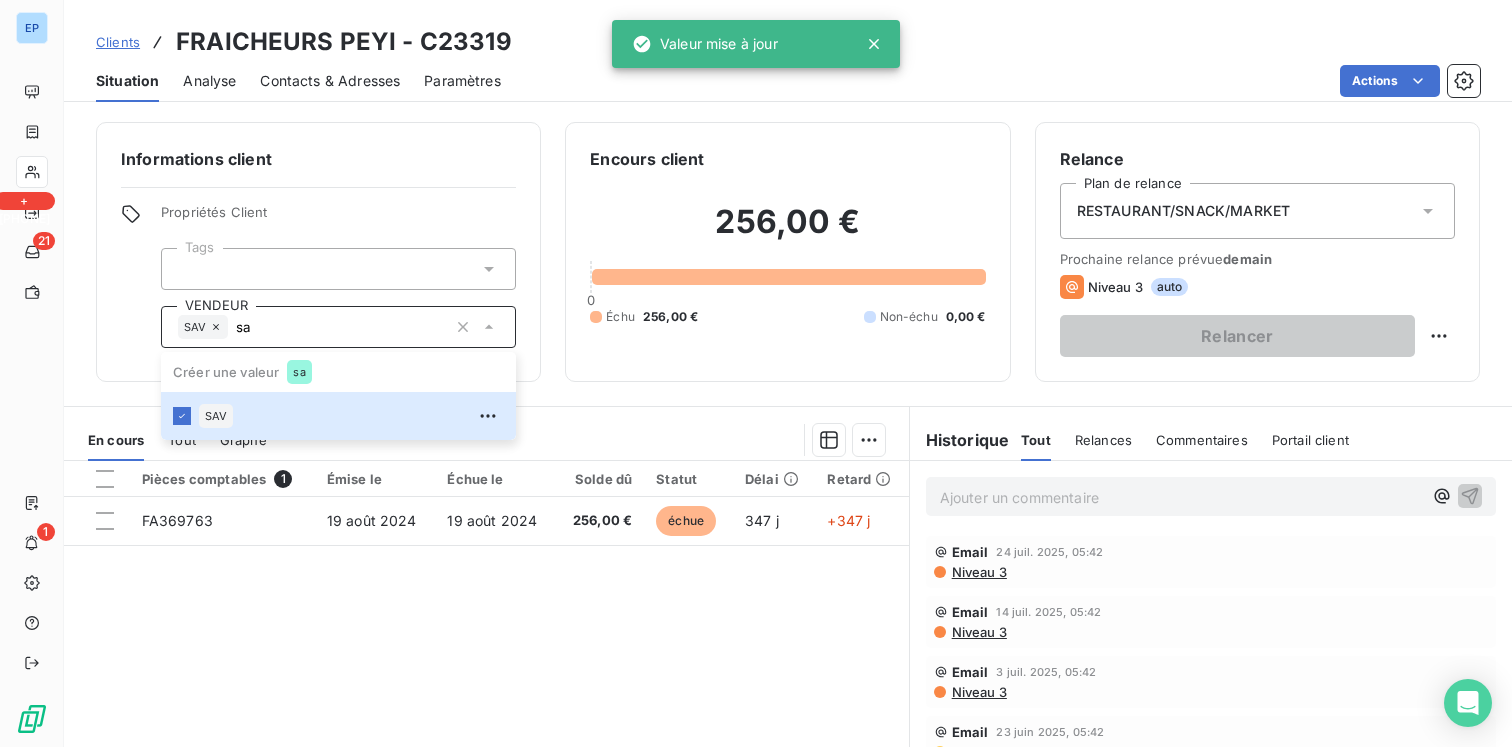 click on "Pièces comptables 1 Émise le Échue le Solde dû Statut Délai Retard FA369763 19 août 2024 19 août 2024 256,00 € échue 347 j +347 j" at bounding box center [486, 653] 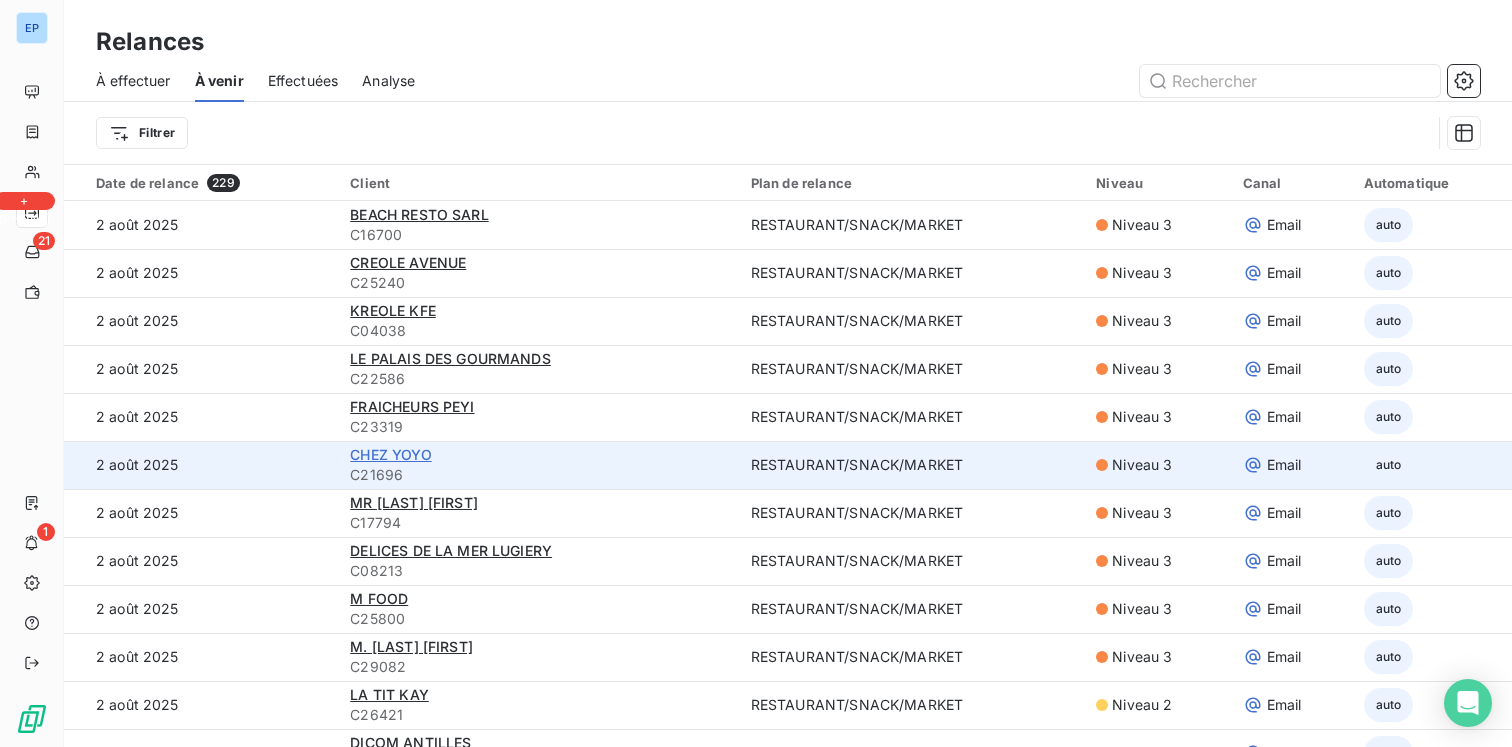 click on "CHEZ YOYO" at bounding box center [390, 454] 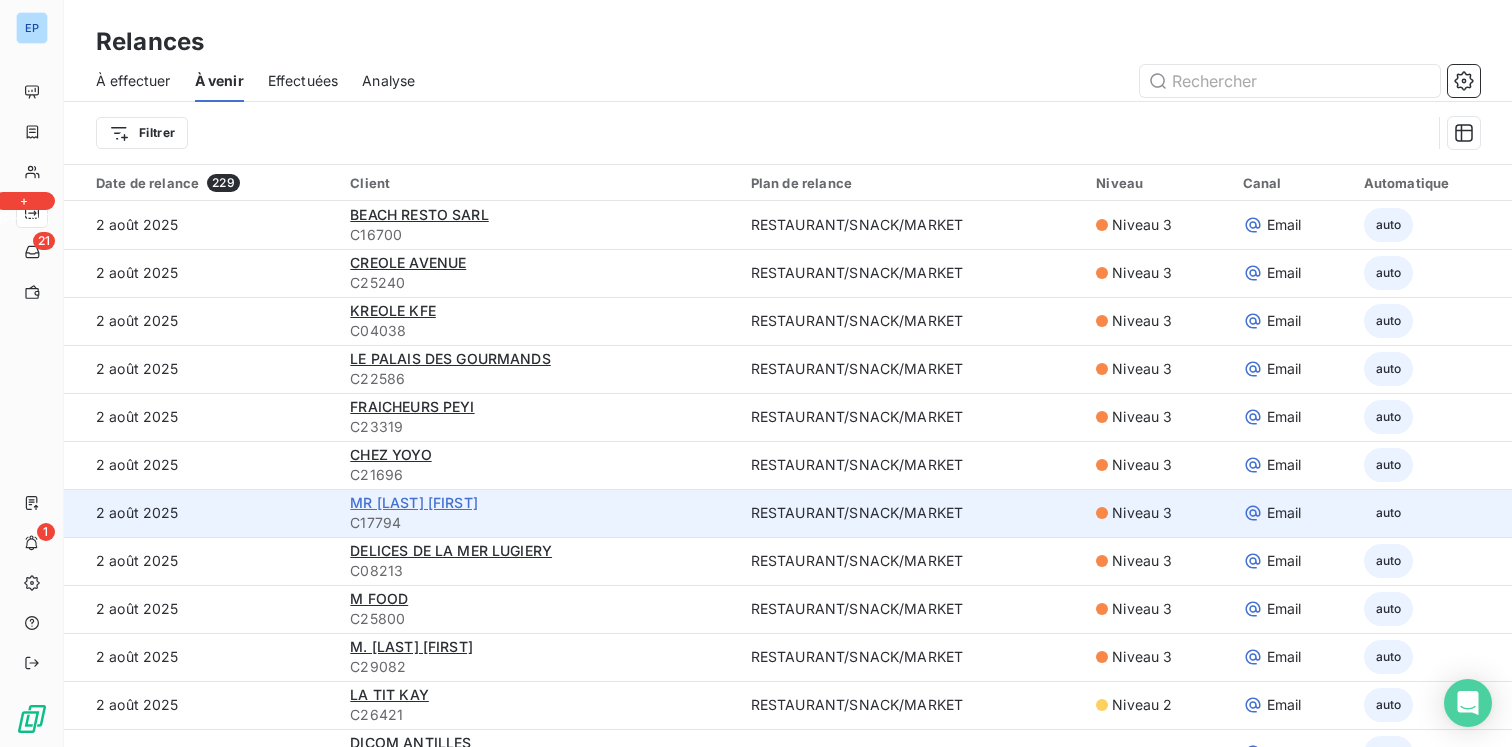click on "MR [LAST] [FIRST]" at bounding box center (414, 502) 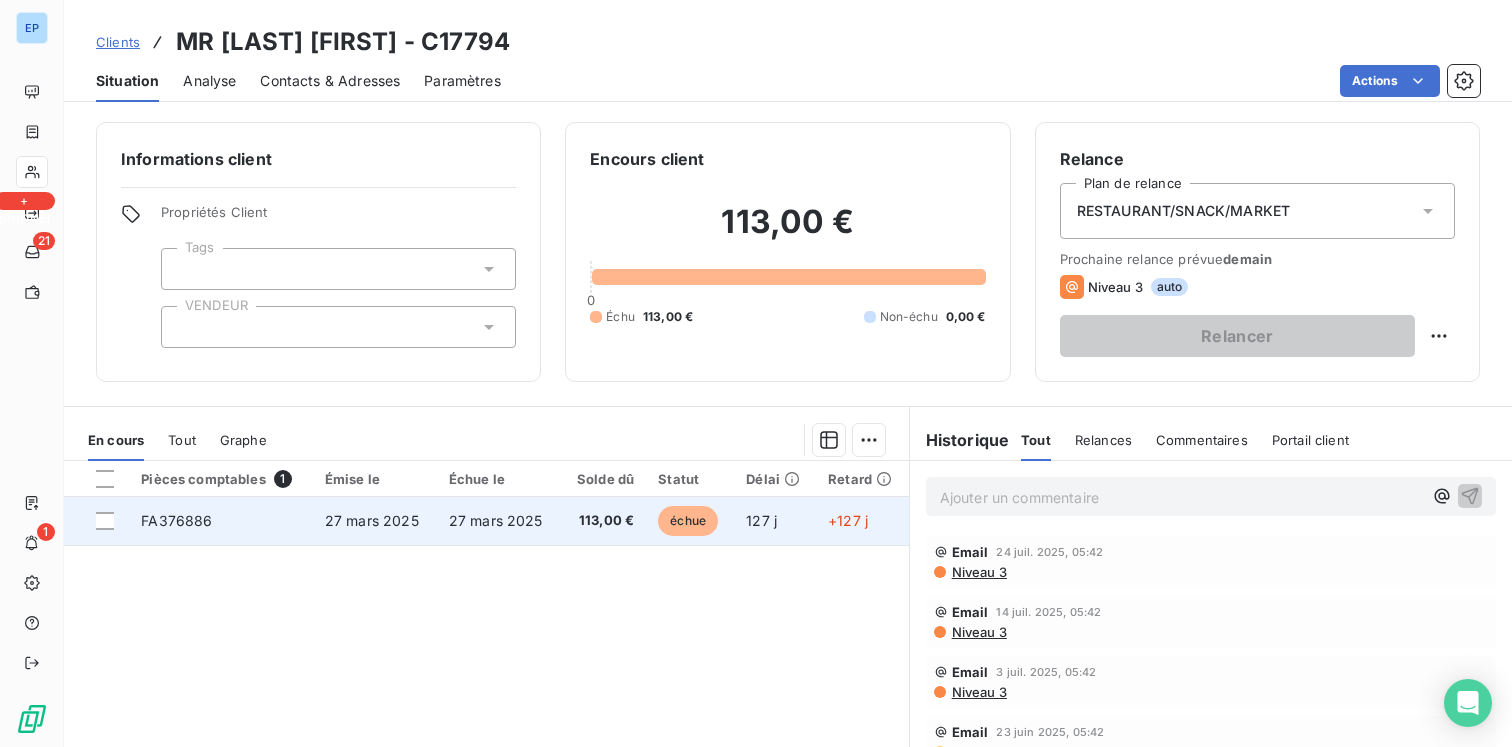 click on "27 mars 2025" at bounding box center [372, 520] 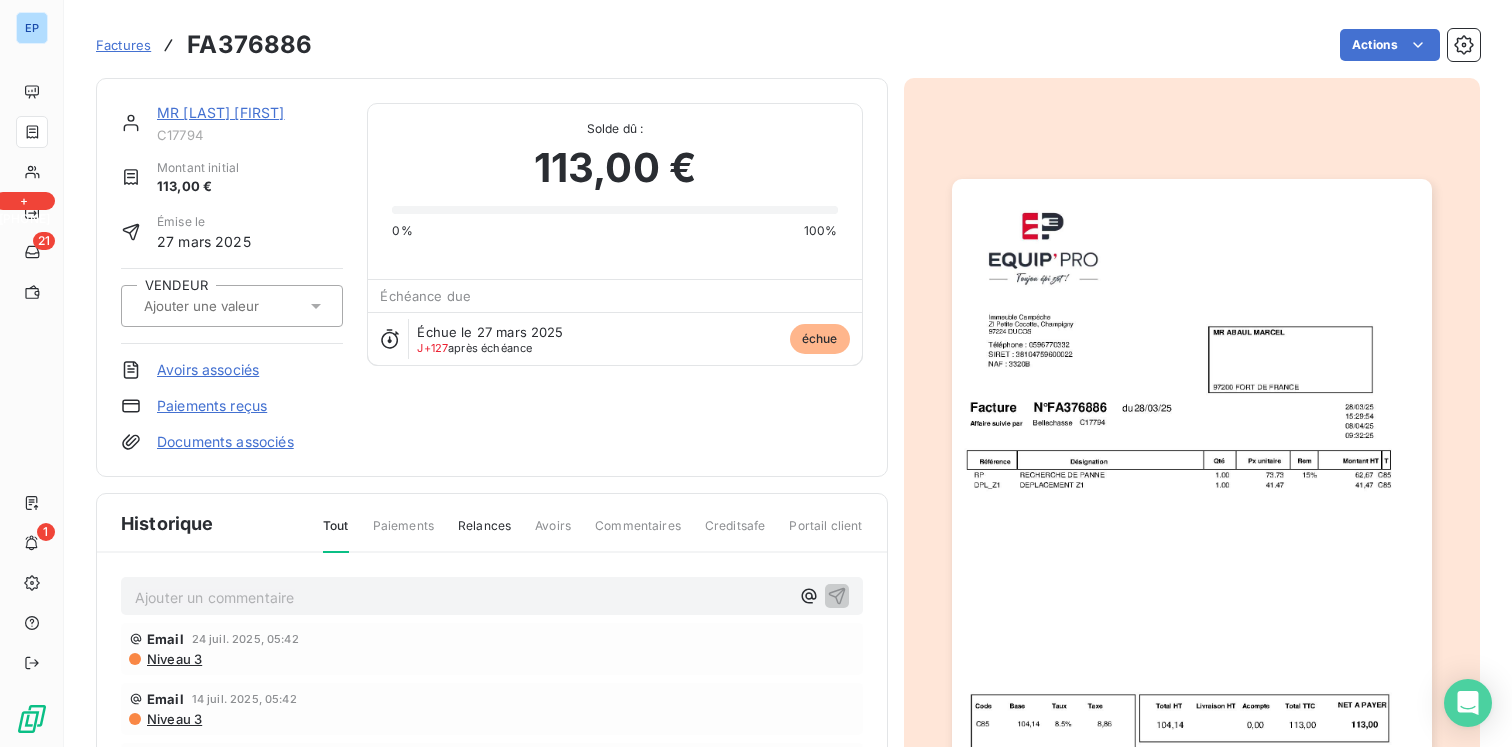 click 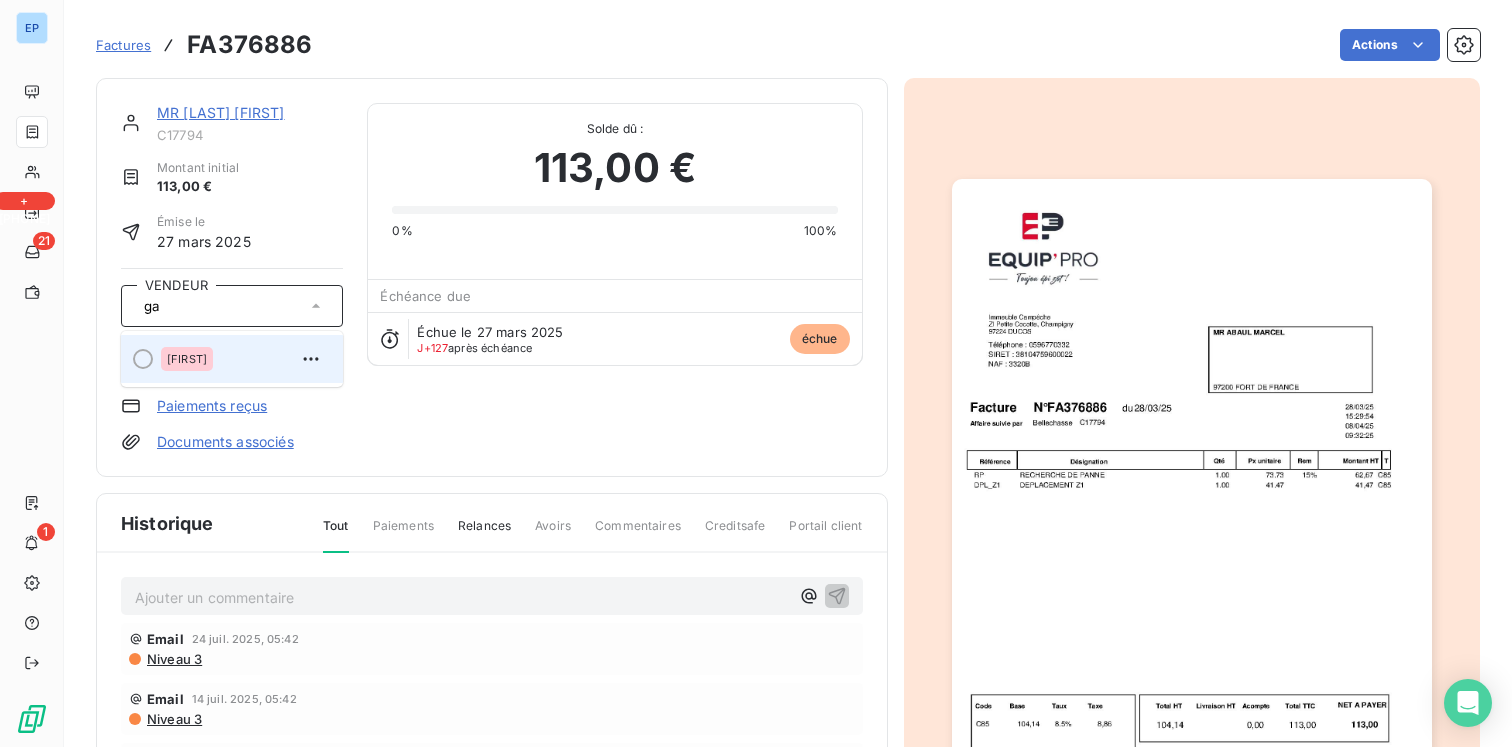 type on "ga" 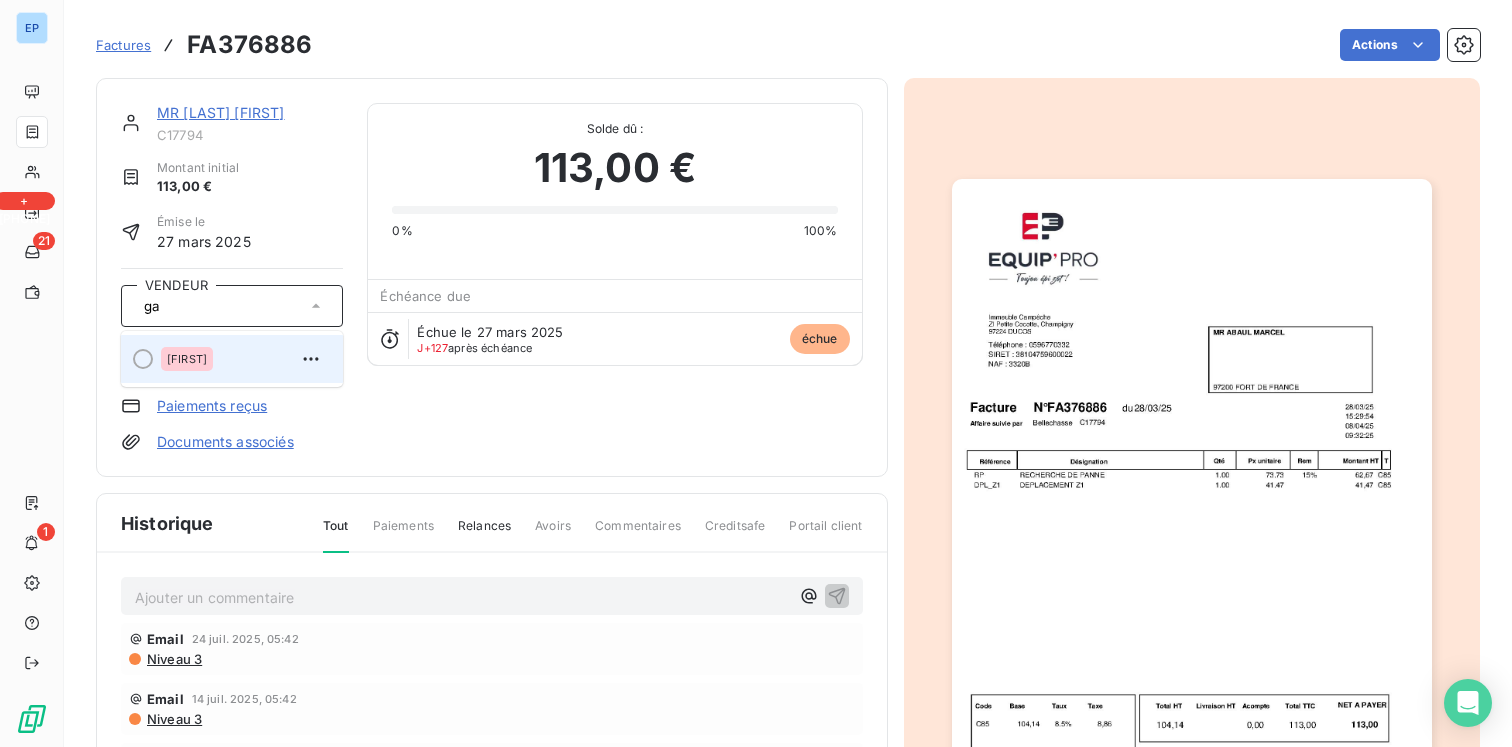 click on "[FIRST]" at bounding box center (244, 359) 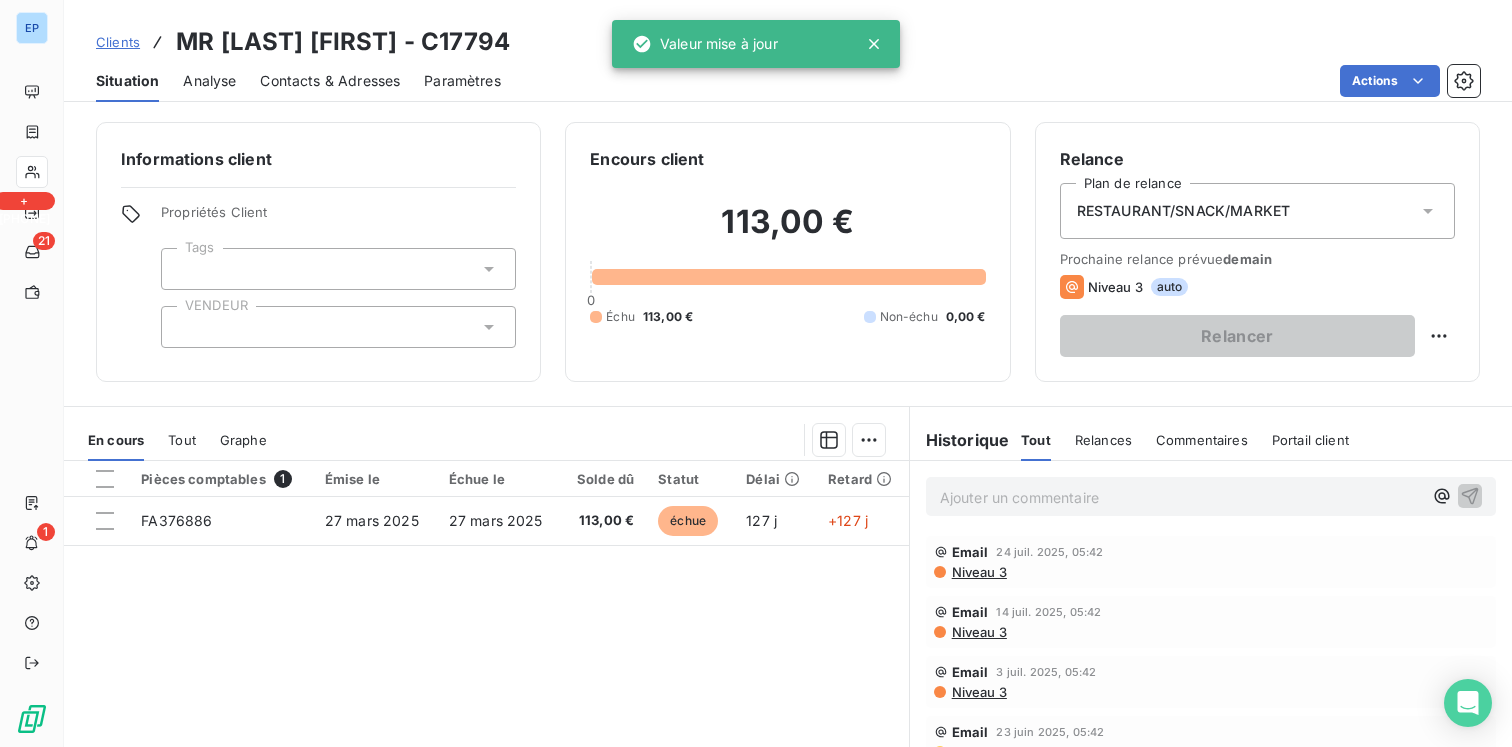 click on "Informations client Propriétés Client Tags VENDEUR" at bounding box center (318, 252) 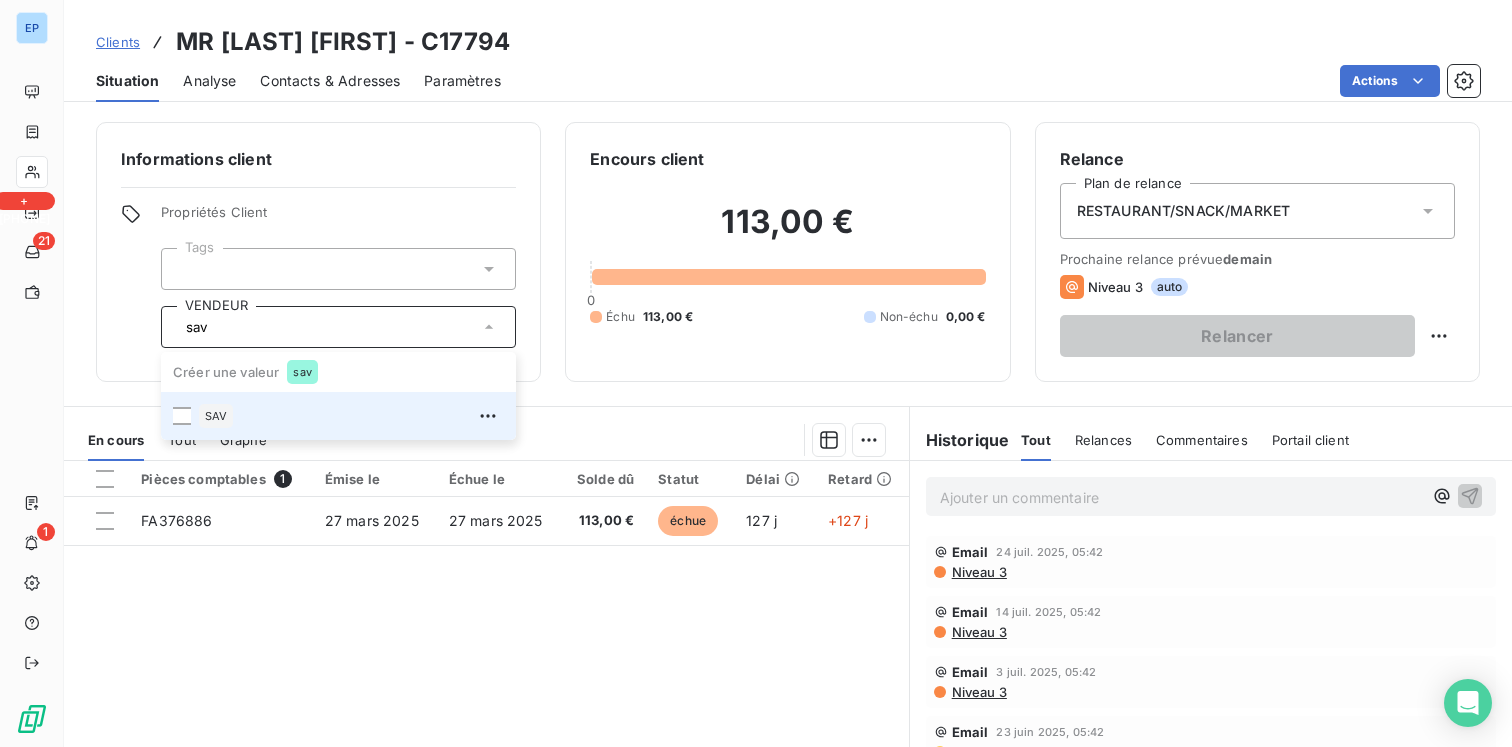 click on "SAV" at bounding box center (216, 416) 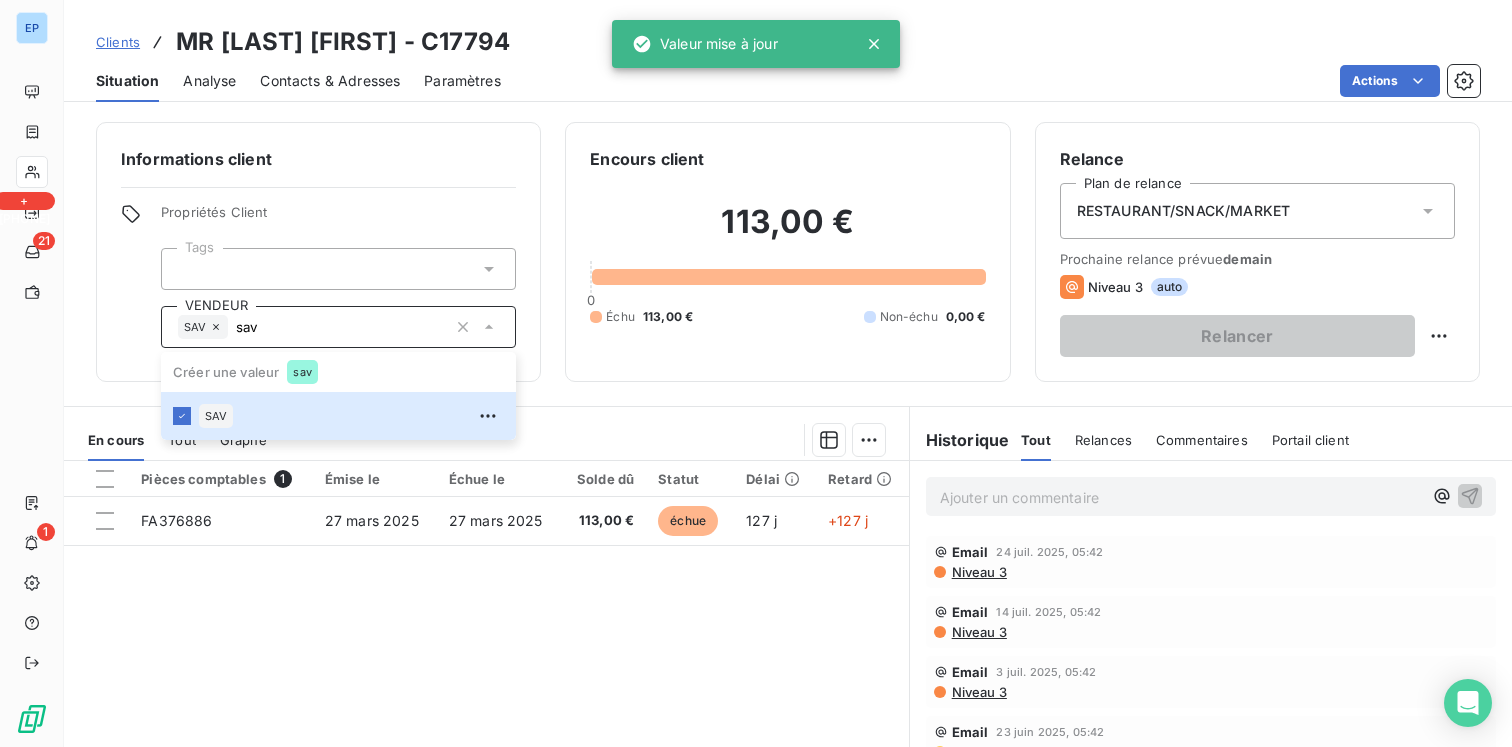 click on "Informations client Propriétés Client Tags VENDEUR SAV sav Créer une valeur sav SAV" at bounding box center (318, 252) 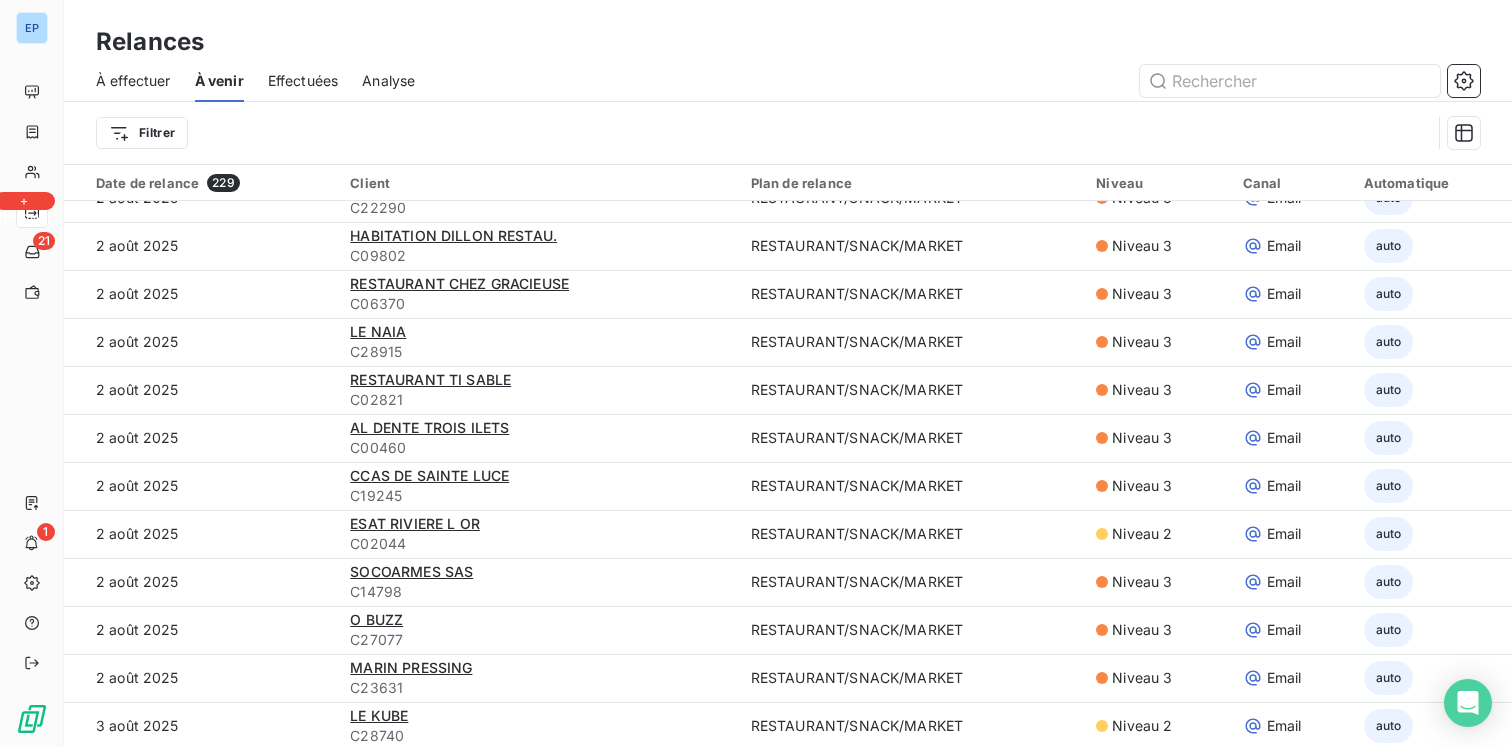 scroll, scrollTop: 604, scrollLeft: 0, axis: vertical 